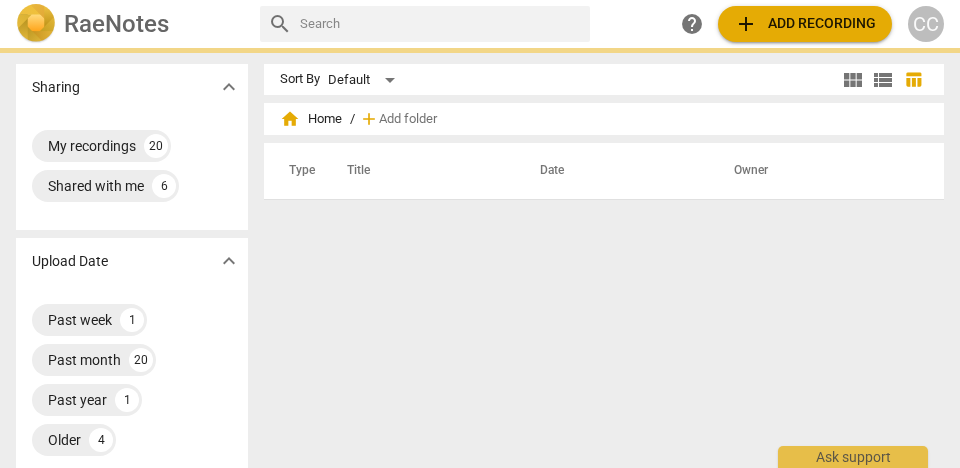 scroll, scrollTop: 0, scrollLeft: 0, axis: both 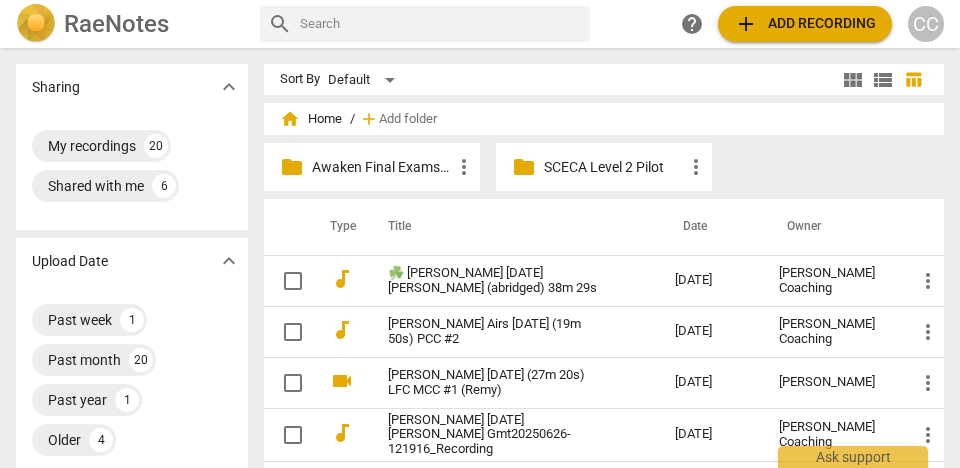 click at bounding box center [441, 24] 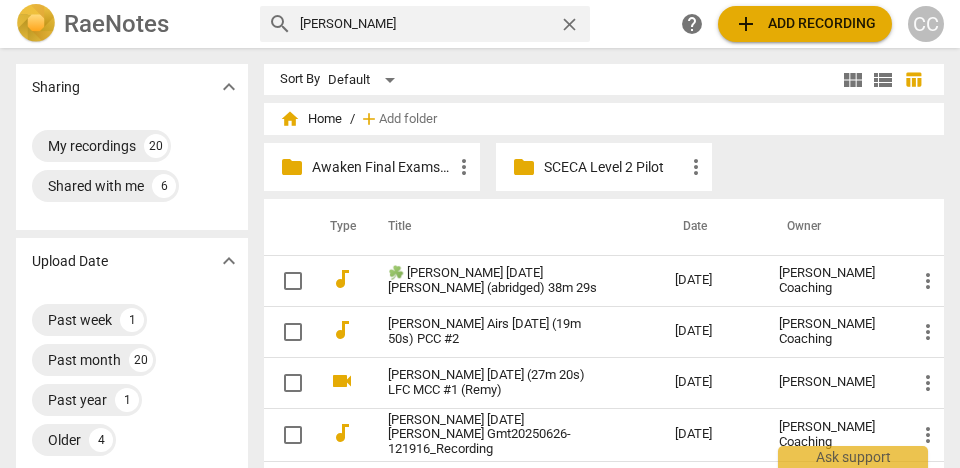 type on "[PERSON_NAME]" 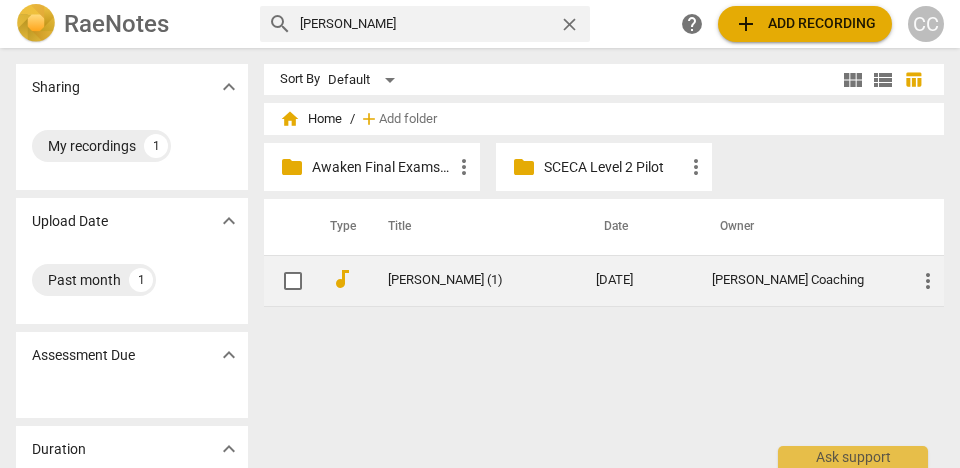 click on "[PERSON_NAME] (1)" at bounding box center [456, 280] 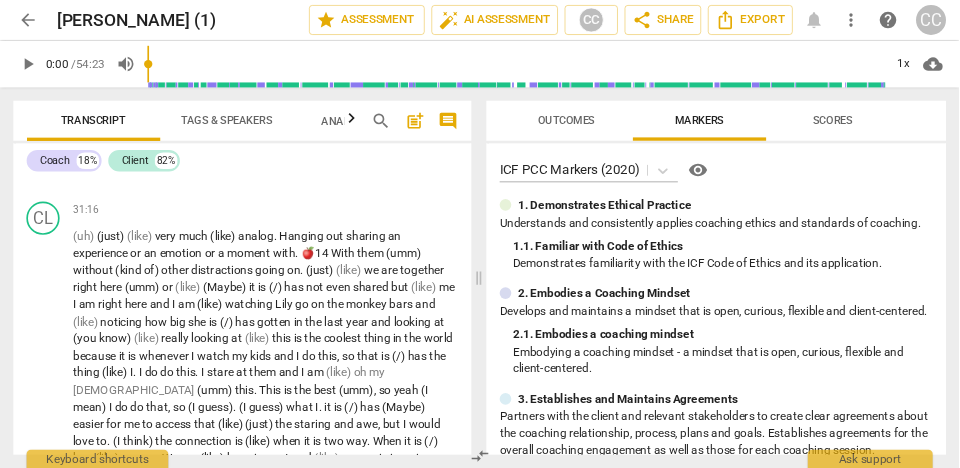 scroll, scrollTop: 8674, scrollLeft: 0, axis: vertical 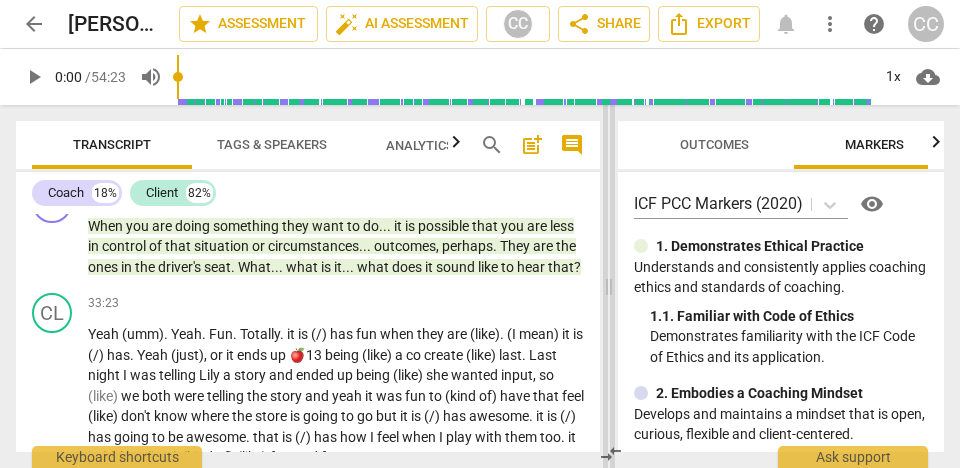 drag, startPoint x: 478, startPoint y: 285, endPoint x: 668, endPoint y: 285, distance: 190 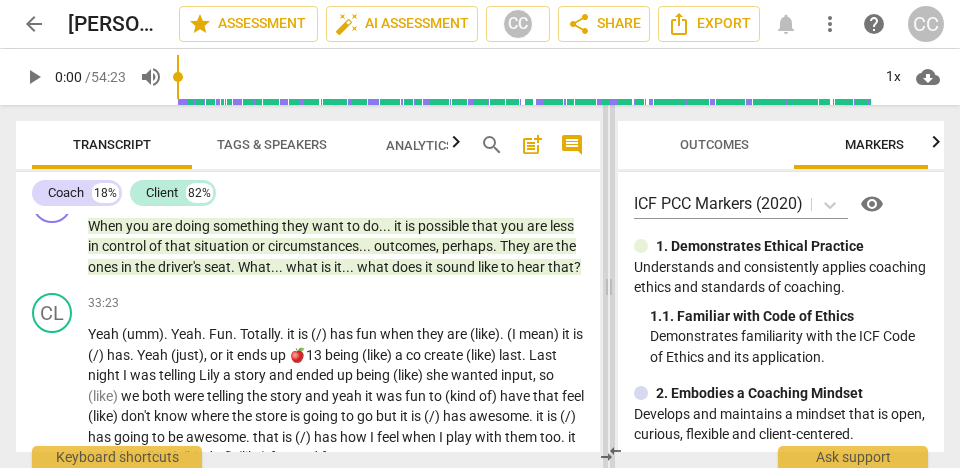 click at bounding box center [609, 286] 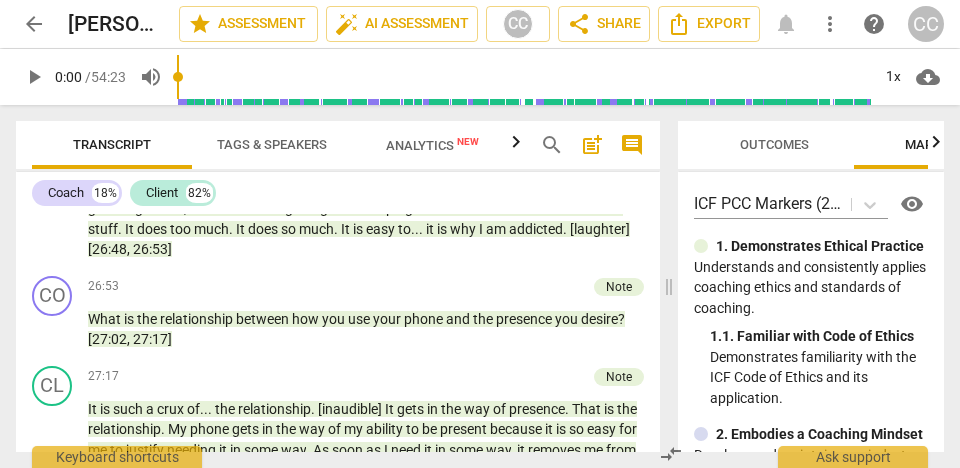 click on "comment" at bounding box center (632, 145) 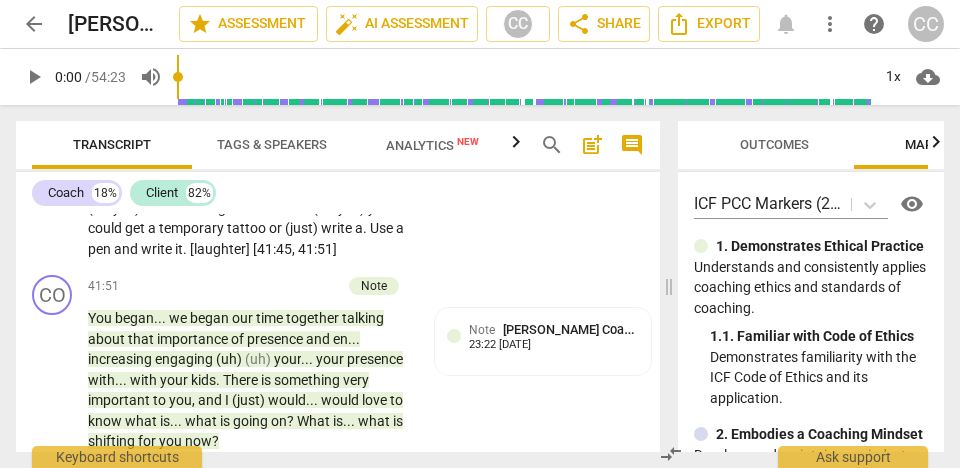 scroll, scrollTop: 14245, scrollLeft: 0, axis: vertical 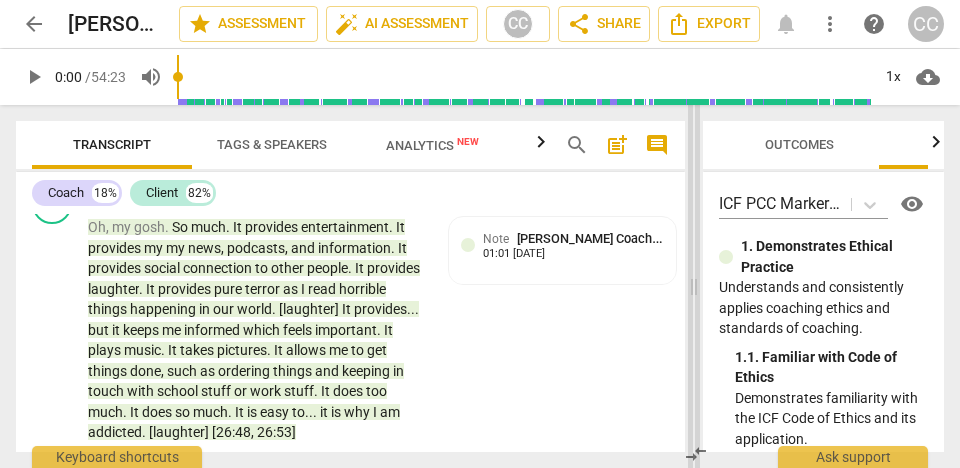drag, startPoint x: 448, startPoint y: 283, endPoint x: 752, endPoint y: 277, distance: 304.0592 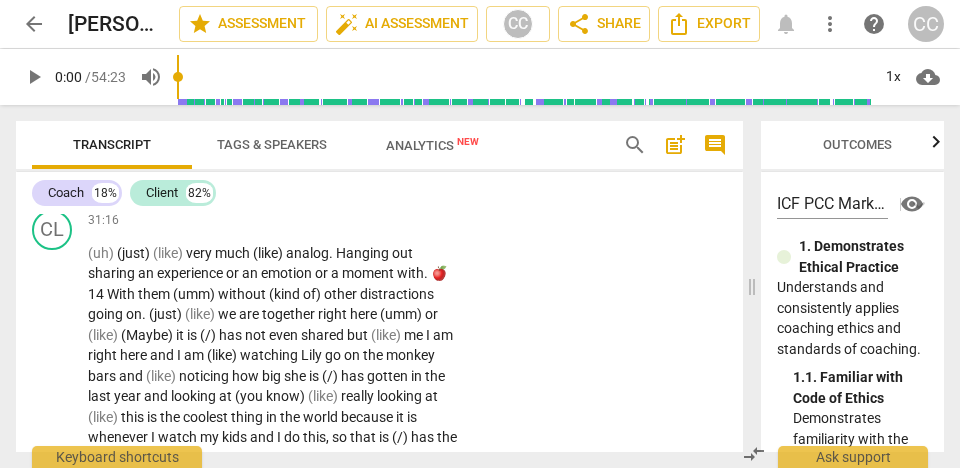 scroll, scrollTop: 9954, scrollLeft: 0, axis: vertical 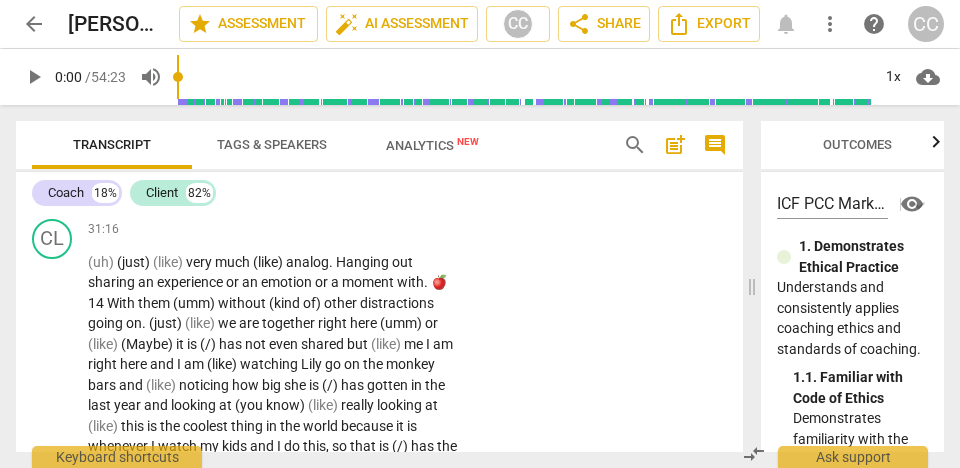 click on "play_arrow" at bounding box center [53, 184] 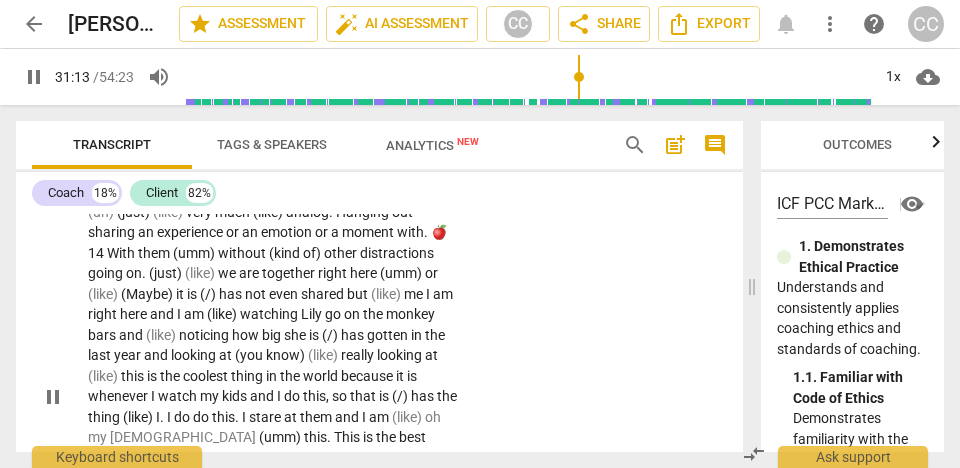 scroll, scrollTop: 10030, scrollLeft: 0, axis: vertical 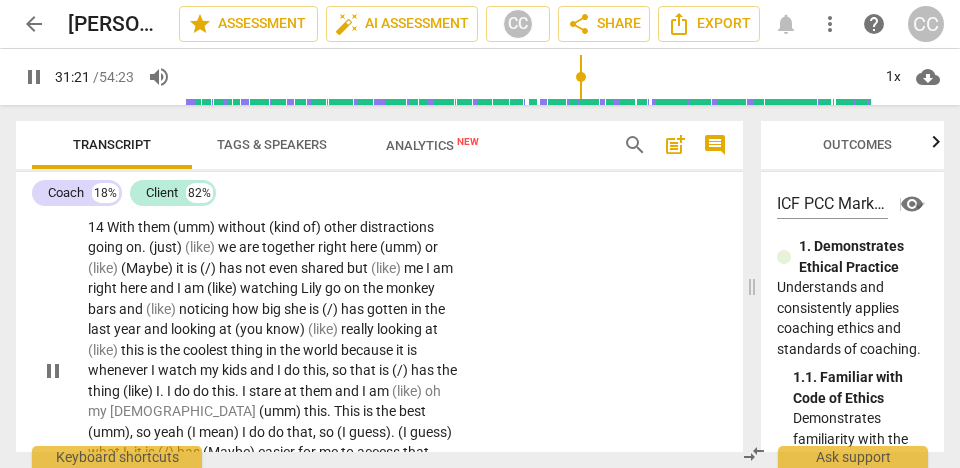 click on "(uh)" at bounding box center (102, 186) 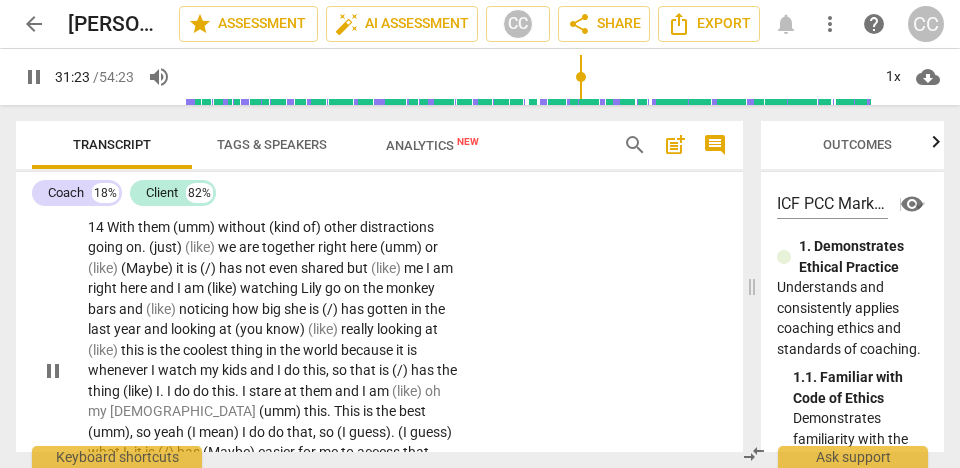 click on "very" at bounding box center (226, 186) 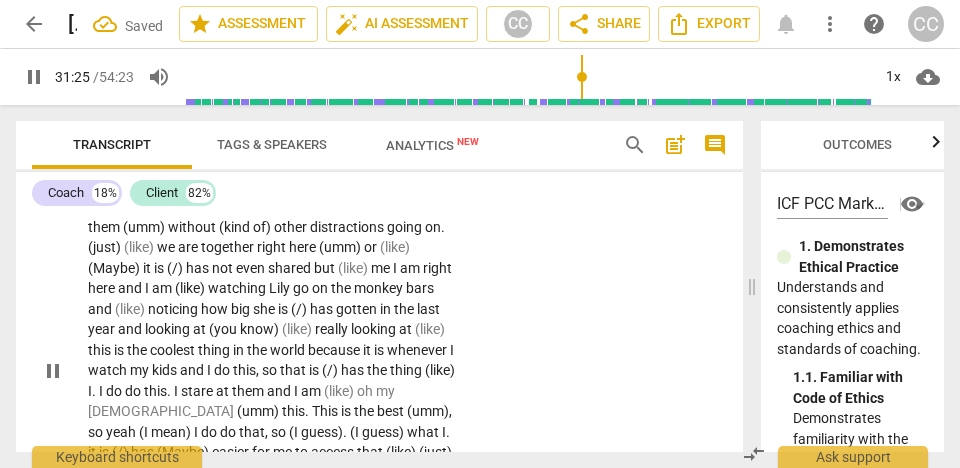 drag, startPoint x: 216, startPoint y: 310, endPoint x: 179, endPoint y: 312, distance: 37.054016 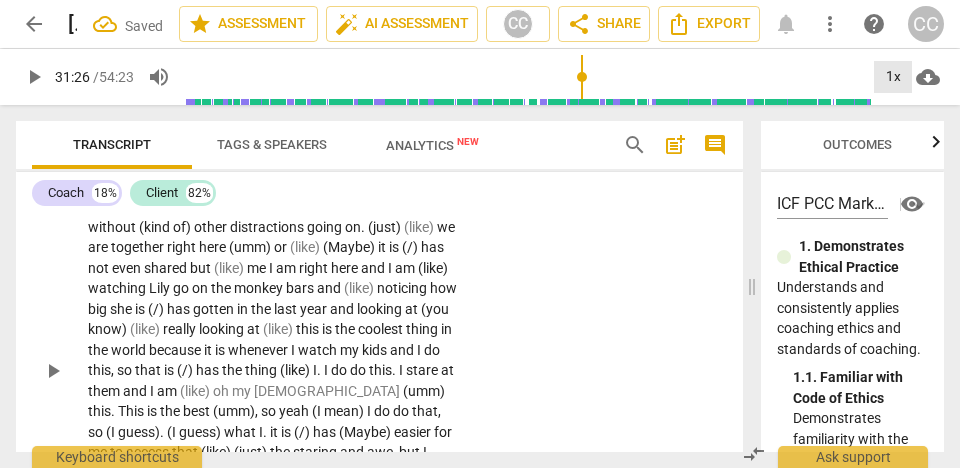 click on "1x" at bounding box center (893, 77) 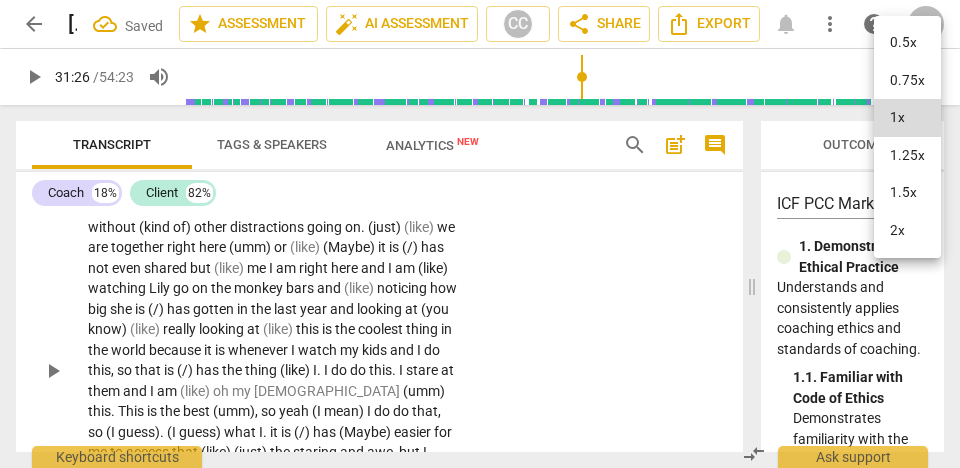 click on "1.25x" at bounding box center [907, 156] 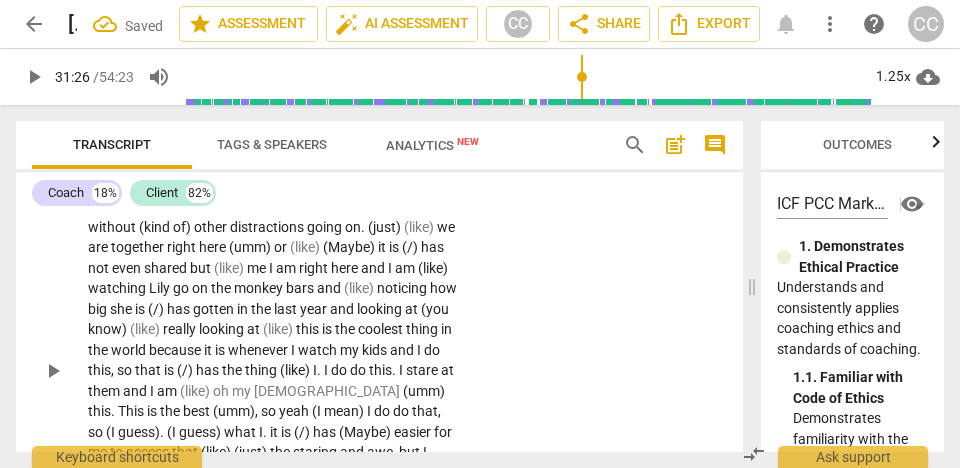 click on "analog" at bounding box center [201, 186] 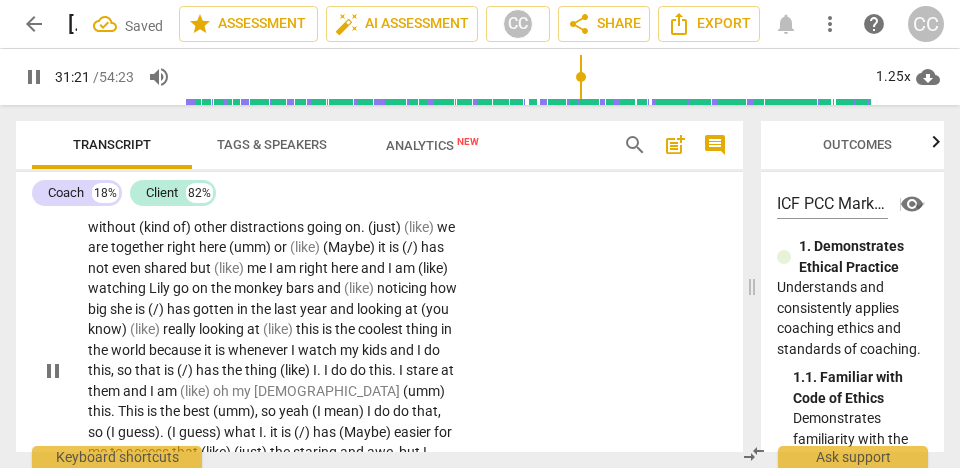 click on "." at bounding box center [226, 186] 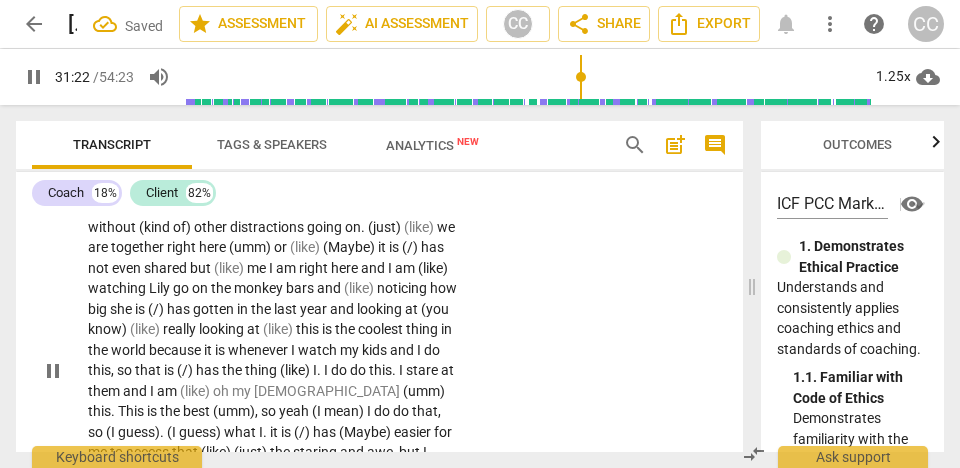 type on "1883" 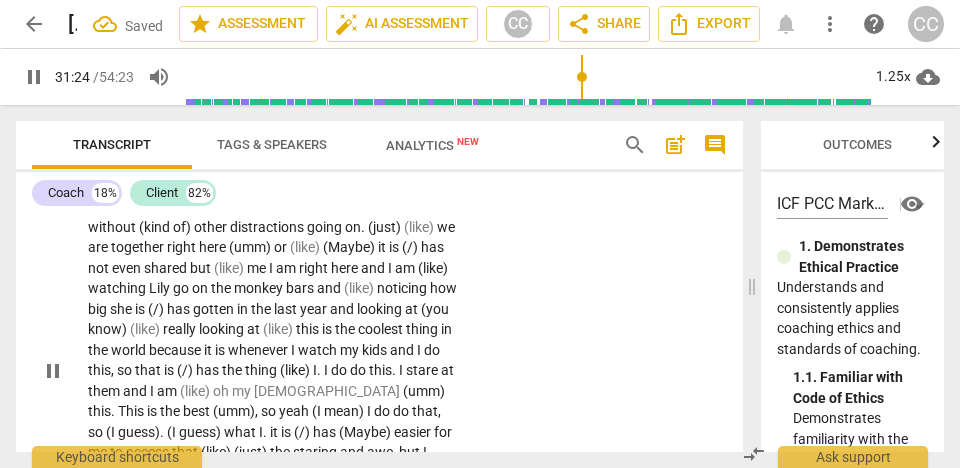 click on "out" at bounding box center (289, 186) 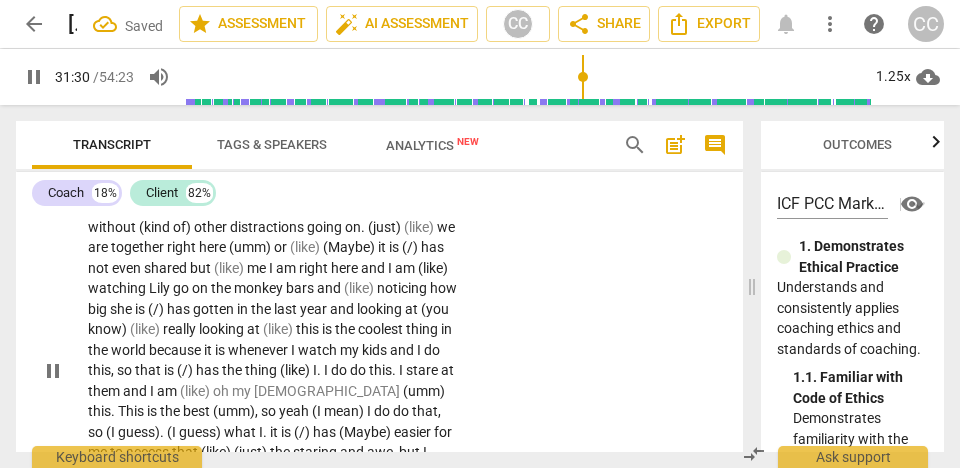 click on "or" at bounding box center (169, 206) 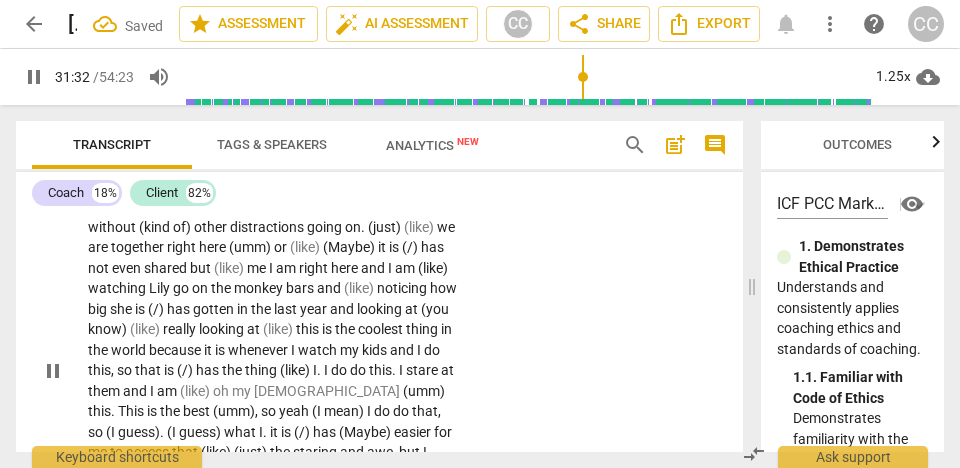click on "With" at bounding box center [328, 206] 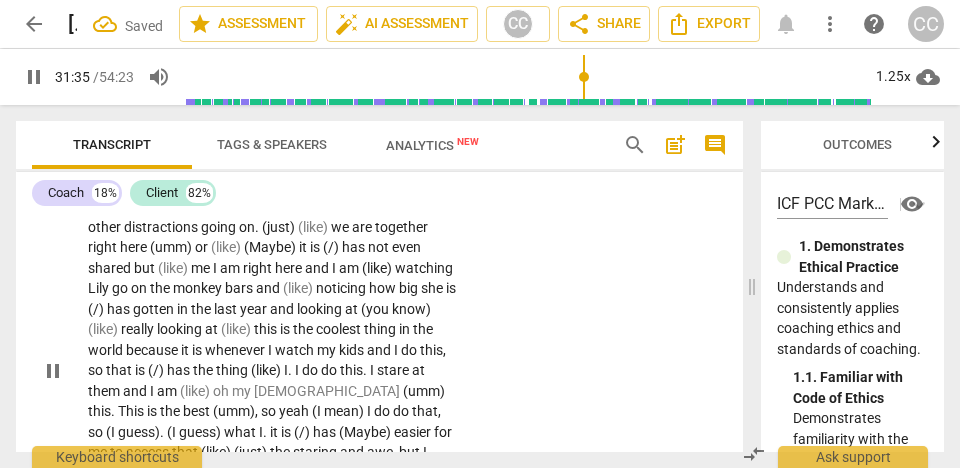 click on "without" at bounding box center [375, 206] 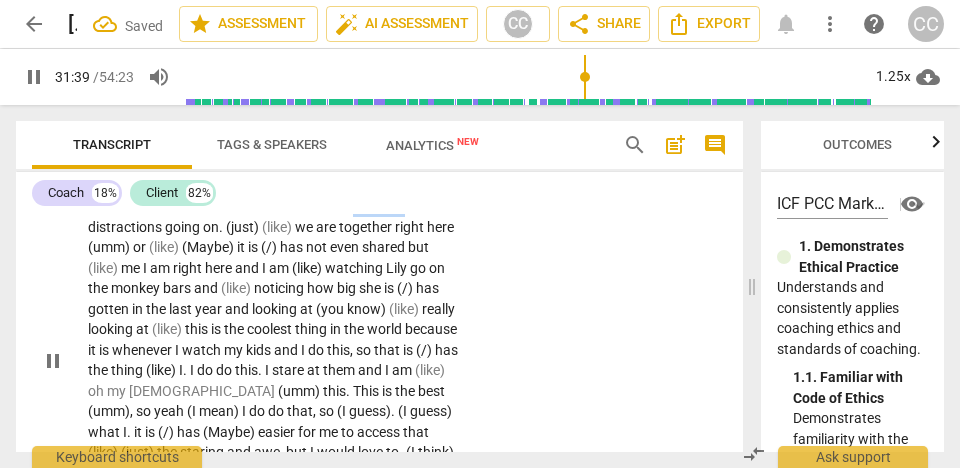 drag, startPoint x: 378, startPoint y: 330, endPoint x: 490, endPoint y: 330, distance: 112 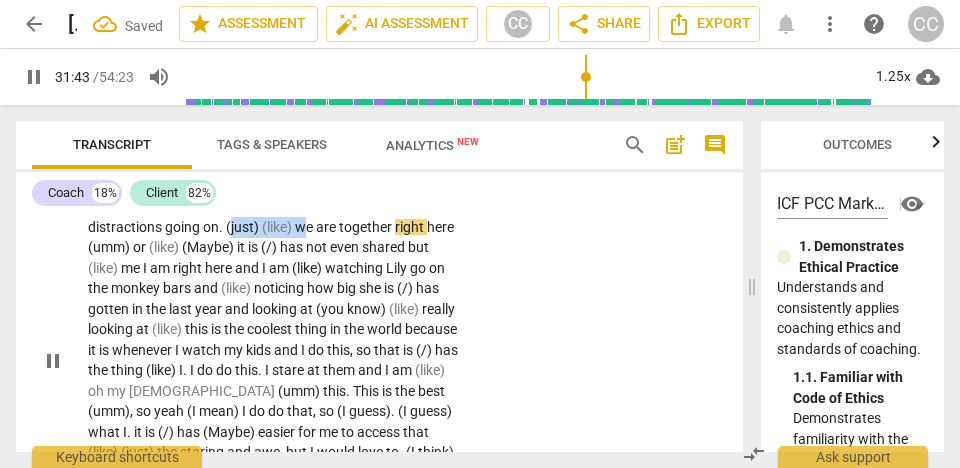drag, startPoint x: 305, startPoint y: 355, endPoint x: 228, endPoint y: 349, distance: 77.23341 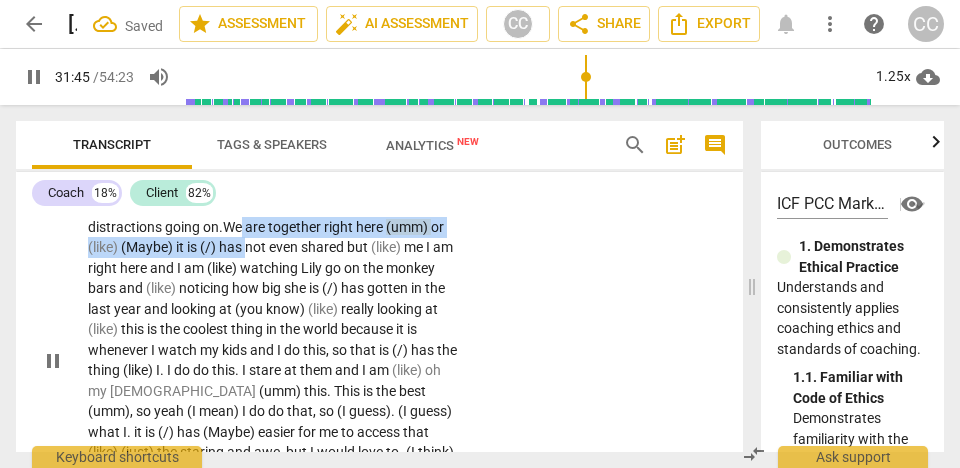 click on "[ . . . ]   Very   much   analog,  hanging  out,  sharing   an   experience   or   an   emotion,  or   a   moment   with  them  without   other   distractions   going   on .  W e   are   together   right   here   (umm)   or   (like)   (Maybe)   it   is   (/)   has   not   even   shared   but   (like)   me   I   am   right   here   and   I   am   (like)   watching   [PERSON_NAME]   go   on   the   monkey   bars   and   (like)   noticing   how   big   she   is   (/)   has   gotten   in   the   last   year   and   looking   at   (you   know)   (like)   really   looking   at   (like)   this   is   the   coolest   thing   in   the   world   because   it   is   whenever   I   watch   my   kids   and   I   do   this ,   so   that   is   (/)   has   the   thing   (like)   I .   I   do   do   this .   I   stare   at   them   and   I   am   (like)   oh   my   God   (umm)   this .   This   is   the   best   (umm) ,   so   yeah   (I   mean)   I   do   do   that ,   so   (I   guess) .   (I   guess)   what   I .   it   is" at bounding box center (273, 360) 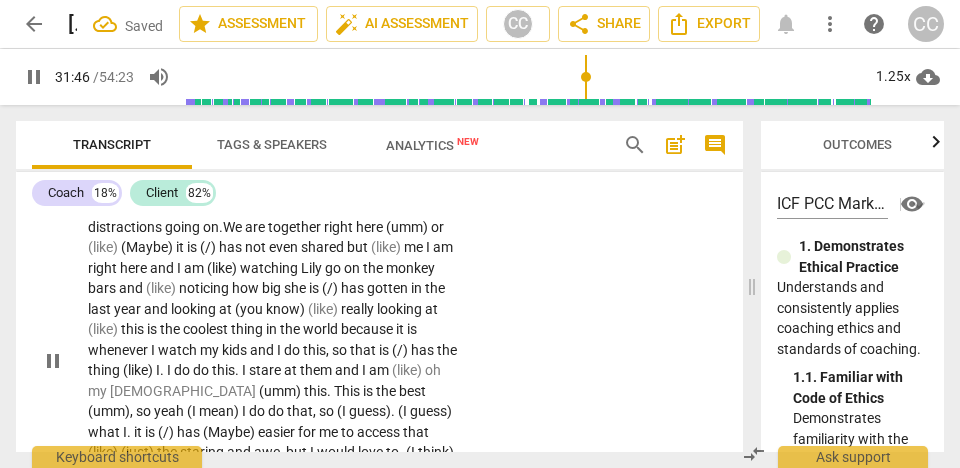 click on "e" at bounding box center [240, 227] 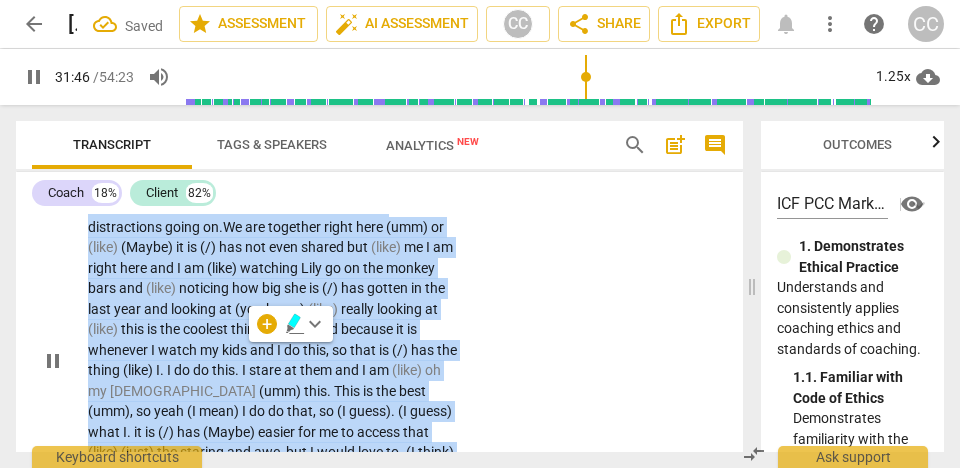 click on "e" at bounding box center [240, 227] 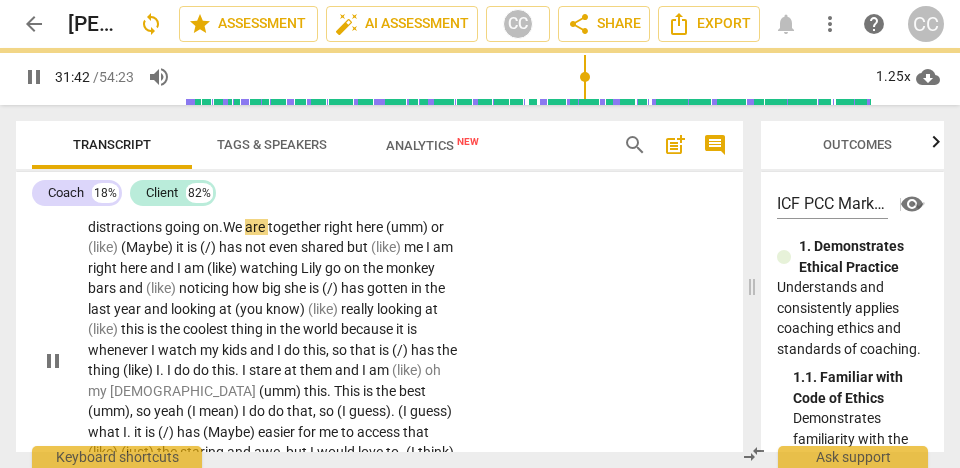 click on "e" at bounding box center (240, 227) 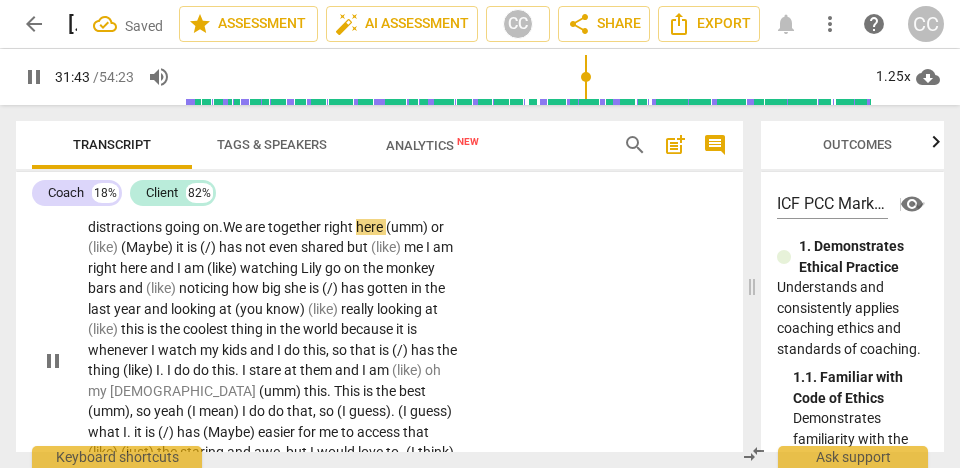 click on "right" at bounding box center [340, 227] 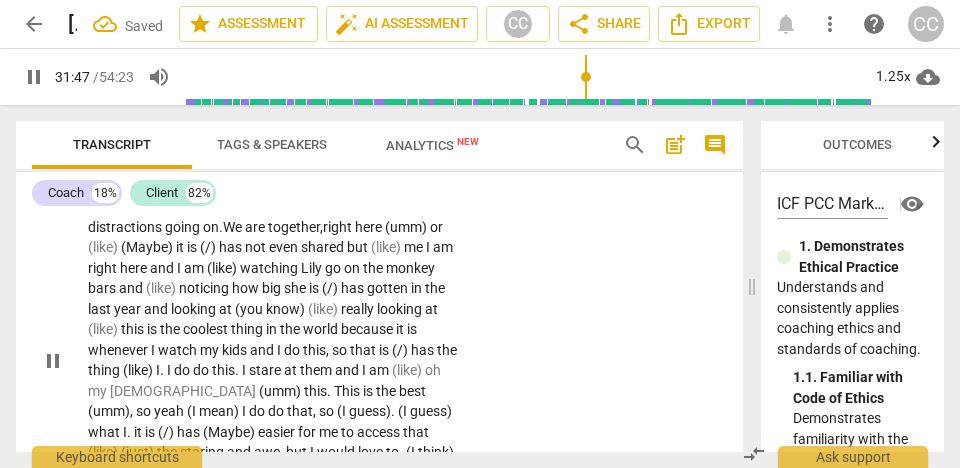 click on "here" at bounding box center (370, 227) 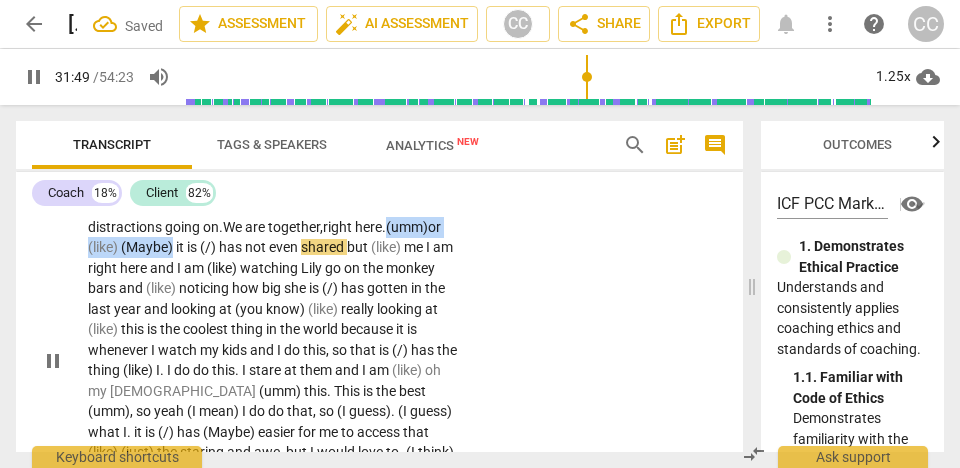 click on "(Maybe)" at bounding box center [148, 247] 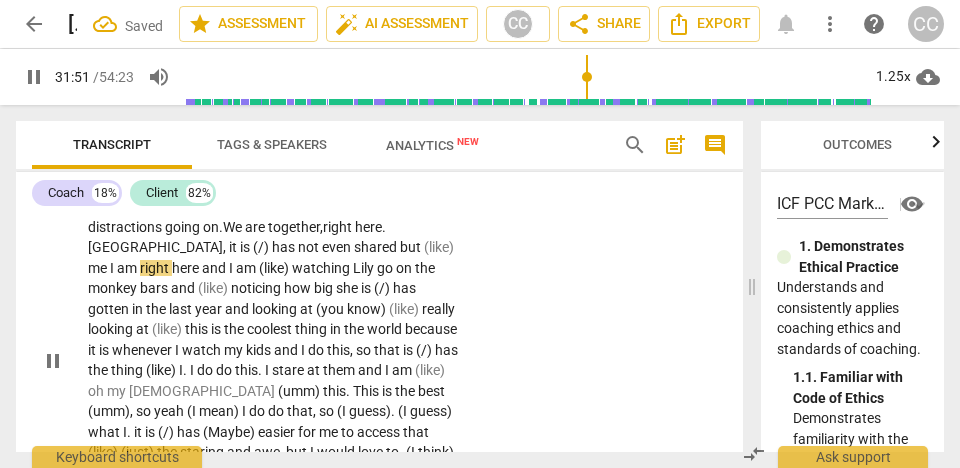 click on "CL play_arrow pause 31:16 + Add competency keyboard_arrow_right [ . . . ]   Very   much   analog,  hanging  out,  sharing   an   experience   or   an   emotion,  or   a   moment   with  them  without   other   distractions   going   on .  W e   are   together,  right   here  . Maybe,    it   is   (/)   has   not   even   shared   but   (like)   me   I   am   right   here   and   I   am   (like)   watching   [PERSON_NAME]   go   on   the   monkey   bars   and   (like)   noticing   how   big   she   is   (/)   has   gotten   in   the   last   year   and   looking   at   (you   know)   (like)   really   looking   at   (like)   this   is   the   coolest   thing   in   the   world   because   it   is   whenever   I   watch   my   kids   and   I   do   this ,   so   that   is   (/)   has   the   thing   (like)   I .   I   do   do   this .   I   stare   at   them   and   I   am   (like)   oh   my   God   (umm)   this .   This   is   the   best   (umm) ,   so   yeah   (I   mean)   I   do   do   that ,   so   (I   ." at bounding box center (379, 344) 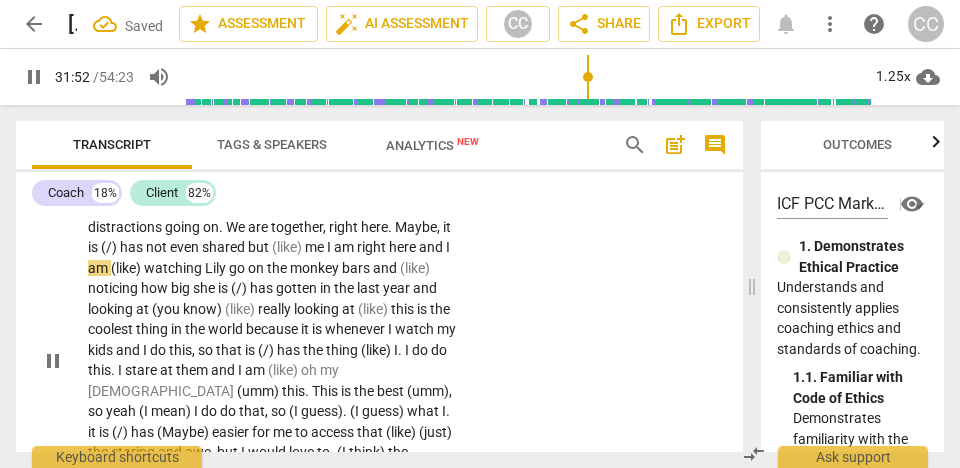 click on "," at bounding box center [440, 227] 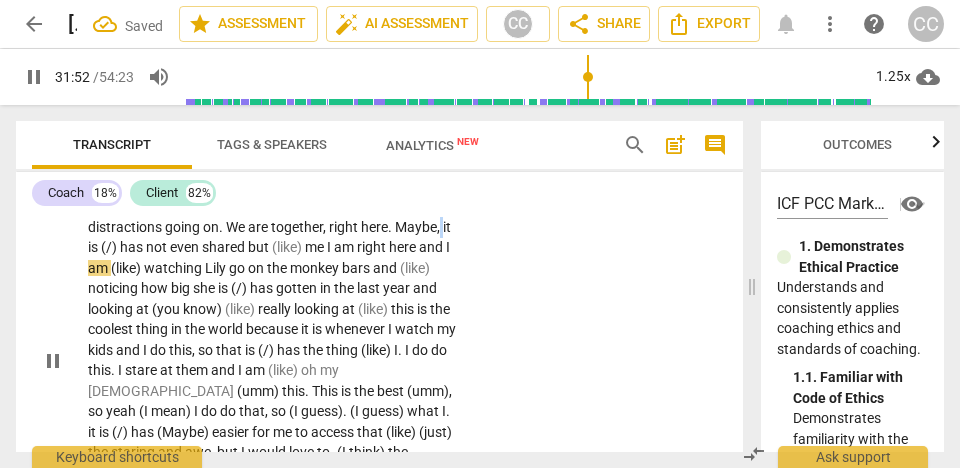 click on "," at bounding box center (440, 227) 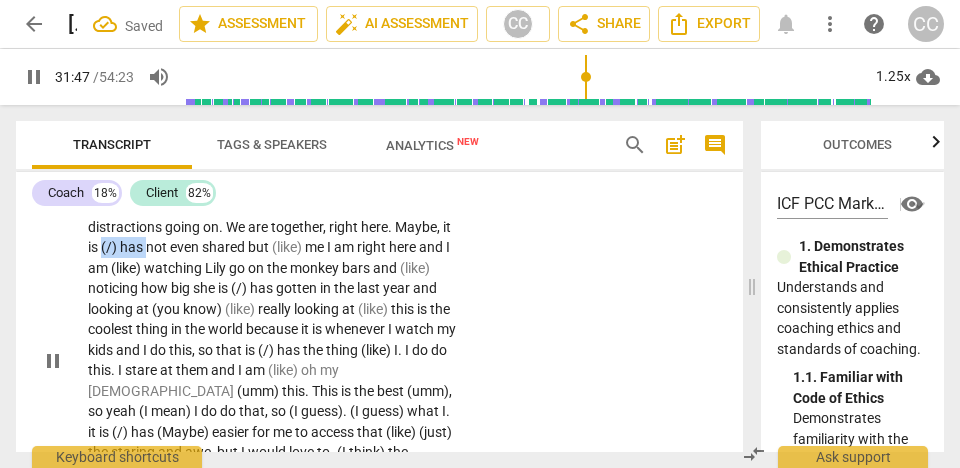 drag, startPoint x: 147, startPoint y: 370, endPoint x: 104, endPoint y: 370, distance: 43 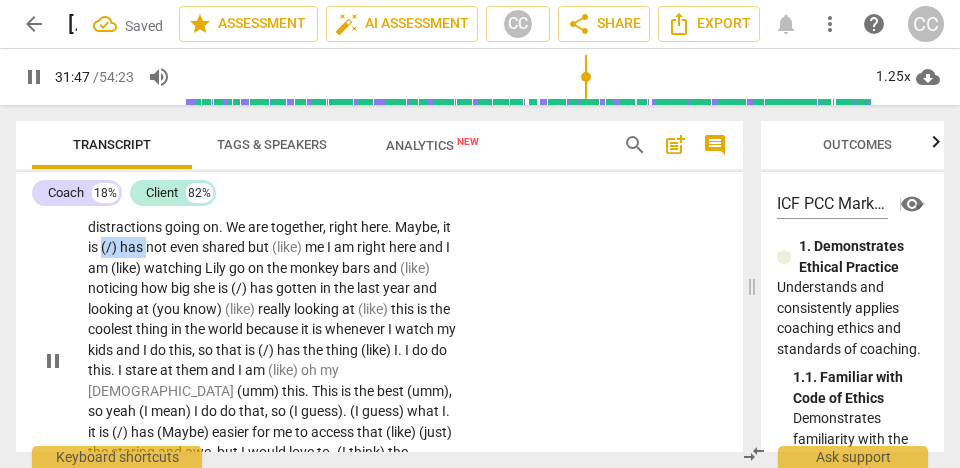 click on "[ . . . ]   Very   much   analog ,   hanging   out ,   sharing   an   experience   or   an   emotion ,   or   a   moment   with   them   without   other   distractions   going   on .   We   are   together ,   right   here .   Maybe ,   it   is   (/)   has   not   even   shared   but   (like)   me   I   am   right   here   and   I   am   (like)   watching   [PERSON_NAME]   go   on   the   monkey   bars   and   (like)   noticing   how   big   she   is   (/)   has   gotten   in   the   last   year   and   looking   at   (you   know)   (like)   really   looking   at   (like)   this   is   the   coolest   thing   in   the   world   because   it   is   whenever   I   watch   my   kids   and   I   do   this ,   so   that   is   (/)   has   the   thing   (like)   I .   I   do   do   this .   I   stare   at   them   and   I   am   (like)   oh   my   God   (umm)   this .   This   is   the   best   (umm) ,   so   yeah   (I   mean)   I   do   do   that ,   so   (I   guess) .   (I   guess)   what   I .   it   is   (/)   has" at bounding box center (273, 360) 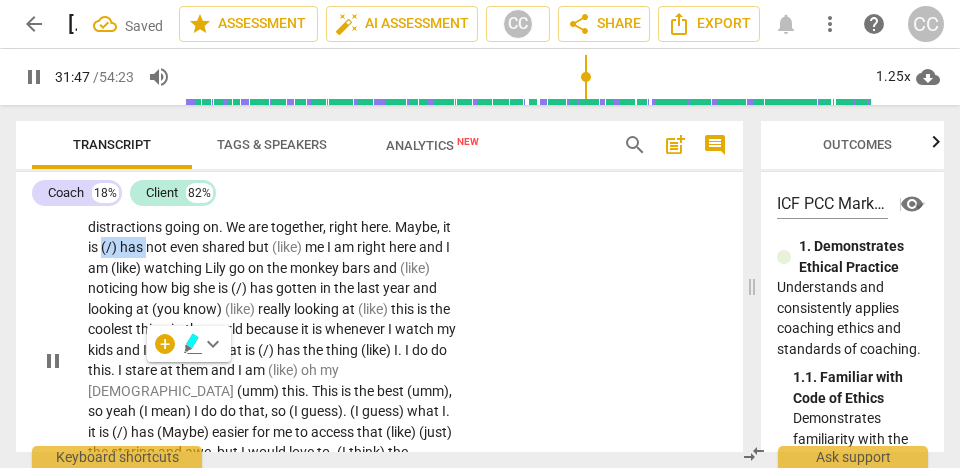type on "1908" 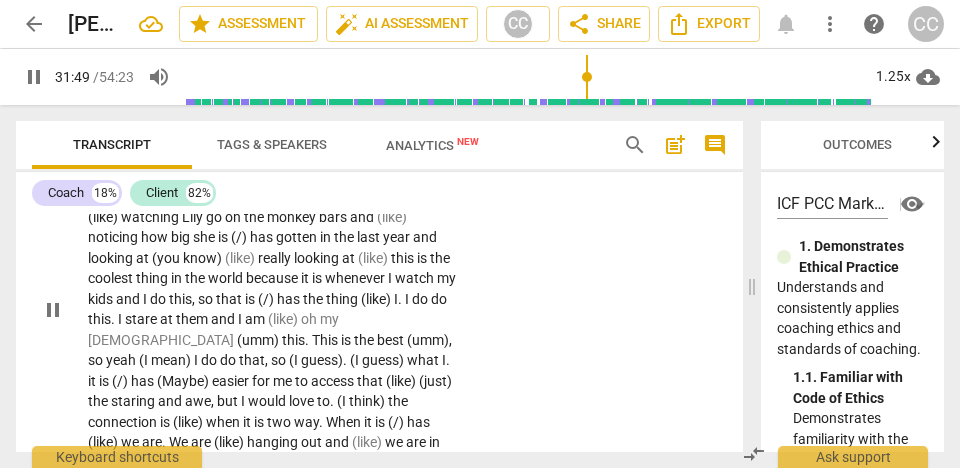 scroll, scrollTop: 10091, scrollLeft: 0, axis: vertical 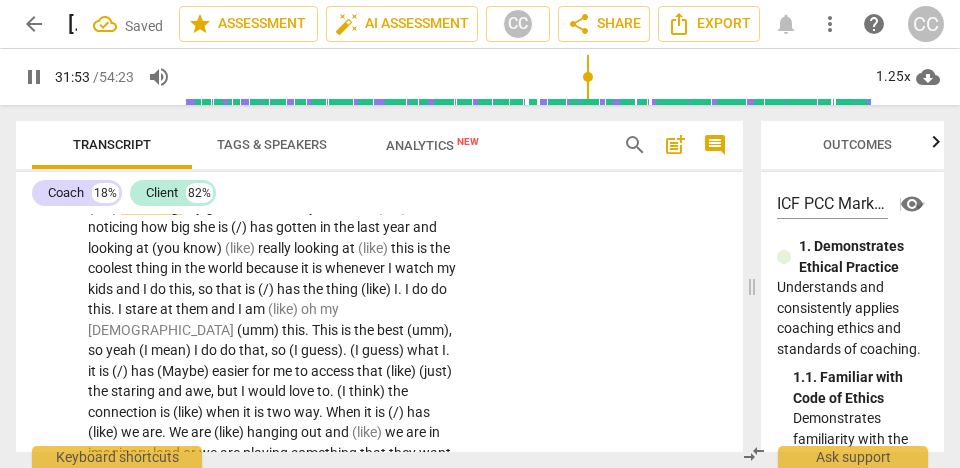 click on "shared" at bounding box center [180, 186] 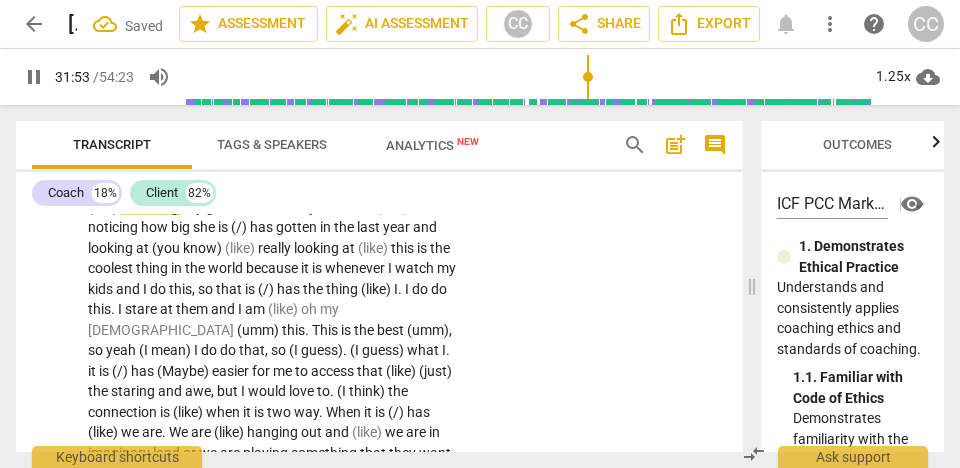 click on "shared" at bounding box center [180, 186] 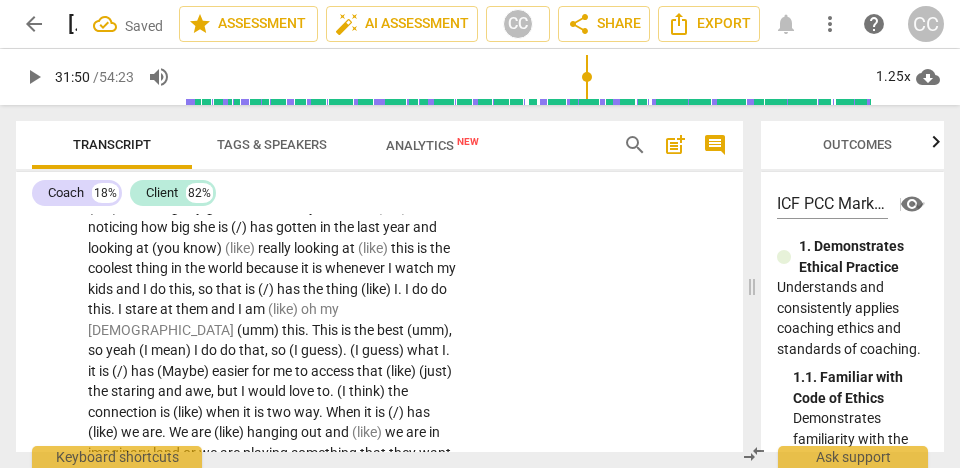 click on "but" at bounding box center (215, 186) 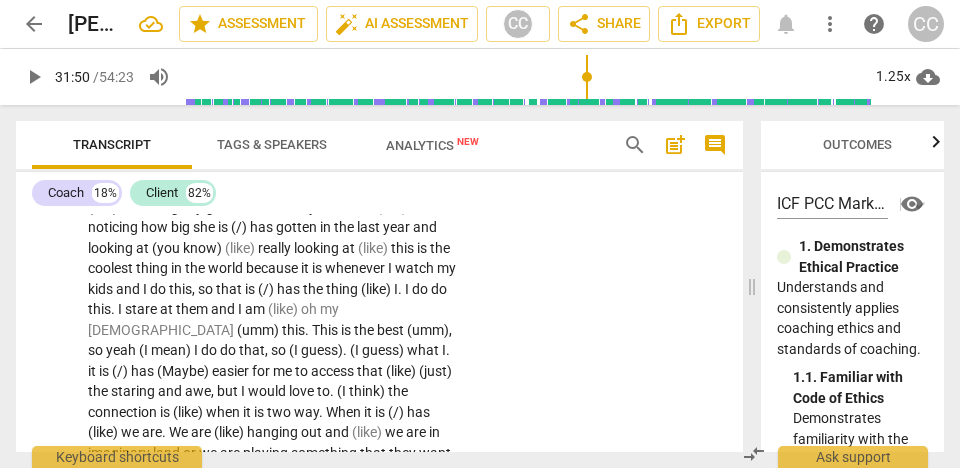 click on "me" at bounding box center (271, 186) 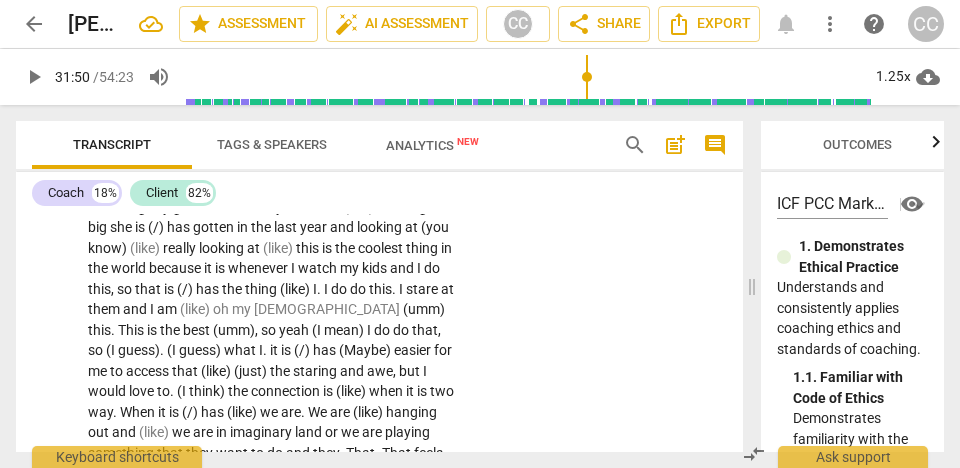 click on "me" at bounding box center (238, 186) 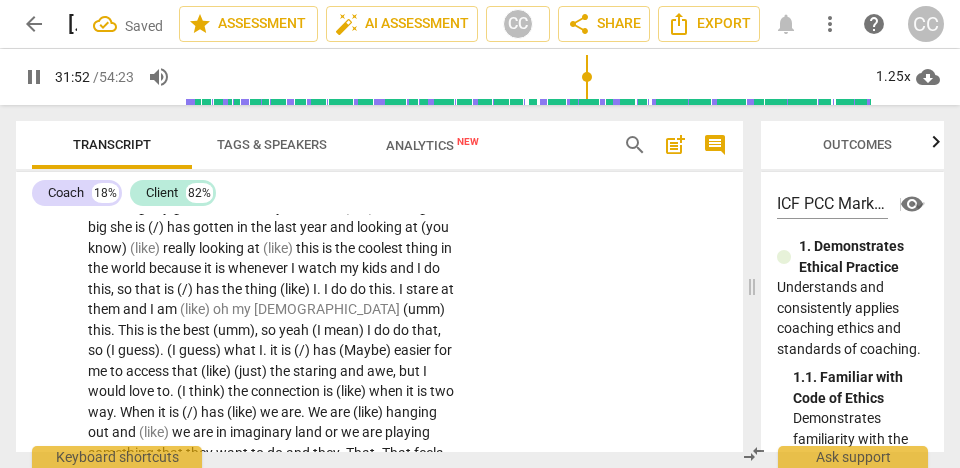 click on "and" at bounding box center (354, 186) 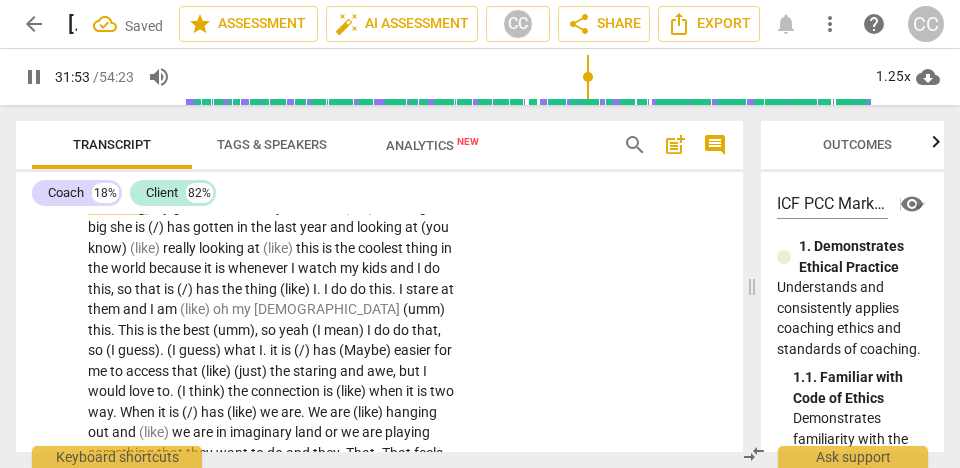 click on "I" at bounding box center [371, 186] 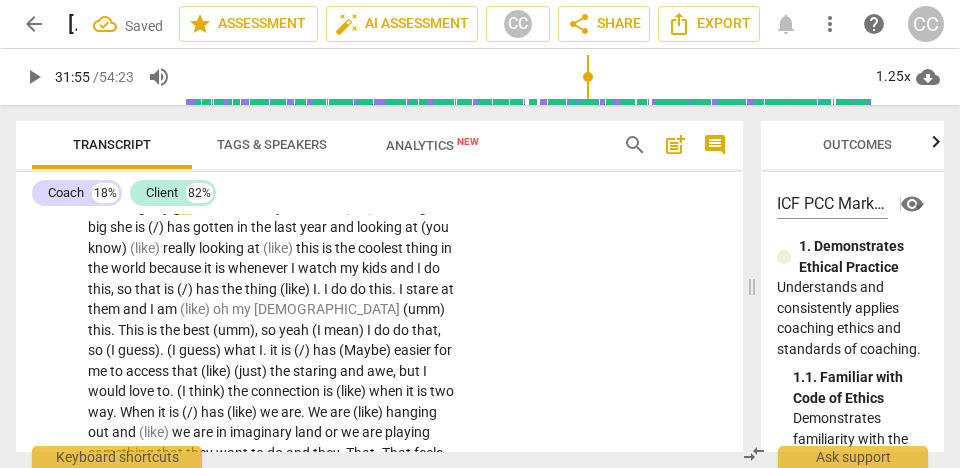 type on "1916" 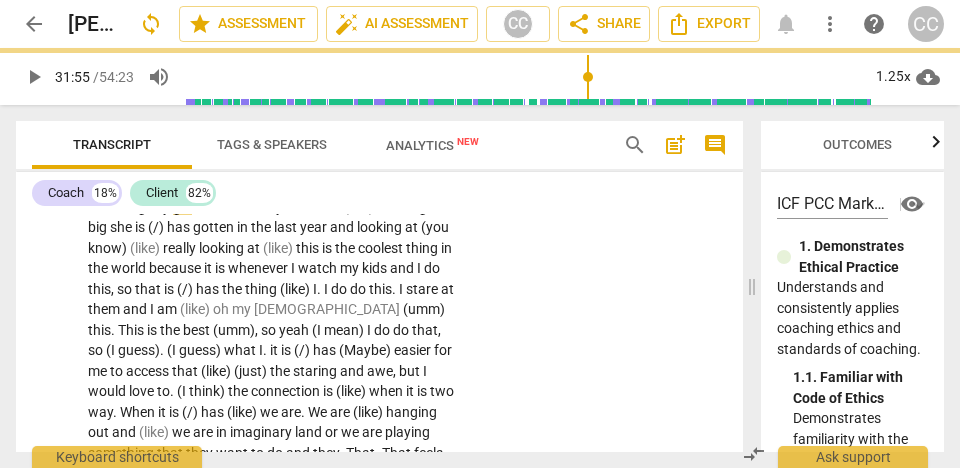 drag, startPoint x: 381, startPoint y: 309, endPoint x: 429, endPoint y: 309, distance: 48 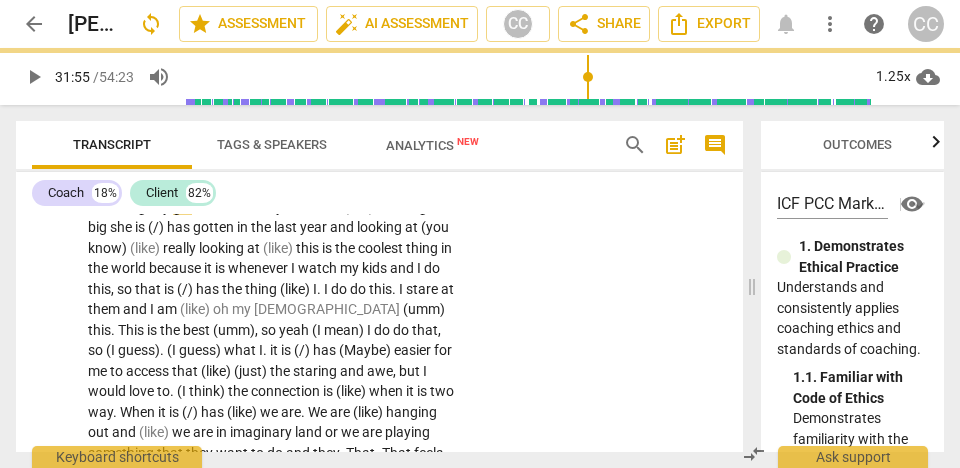 click on "[ . . . ]   Very   much   analog ,   hanging   out ,   sharing   an   experience   or   an   emotion ,   or   a   moment   with   them   without   other   distractions   going   on .   We   are   together ,   right   here .   Maybe ,   it   is   not   even   shared,  but   me,  I   am   right   here,  I   am   (like)   watching   [PERSON_NAME]   go   on   the   monkey   bars   and   (like)   noticing   how   big   she   is   (/)   has   gotten   in   the   last   year   and   looking   at   (you   know)   (like)   really   looking   at   (like)   this   is   the   coolest   thing   in   the   world   because   it   is   whenever   I   watch   my   kids   and   I   do   this ,   so   that   is   (/)   has   the   thing   (like)   I .   I   do   do   this .   I   stare   at   them   and   I   am   (like)   oh   my   God   (umm)   this .   This   is   the   best   (umm) ,   so   yeah   (I   mean)   I   do   do   that ,   so   (I   guess) .   (I   guess)   what   I .   it   is   (/)   has   (Maybe)   easier   for   me" at bounding box center [273, 299] 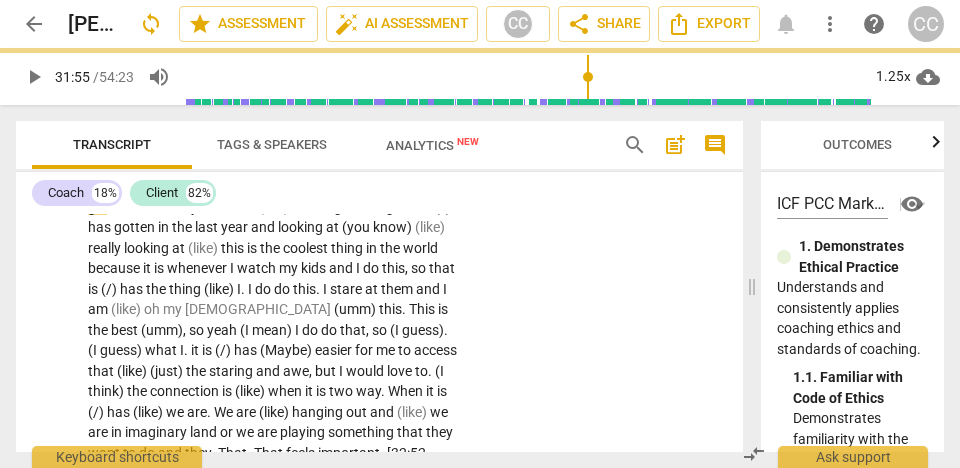 click on "I" at bounding box center [344, 186] 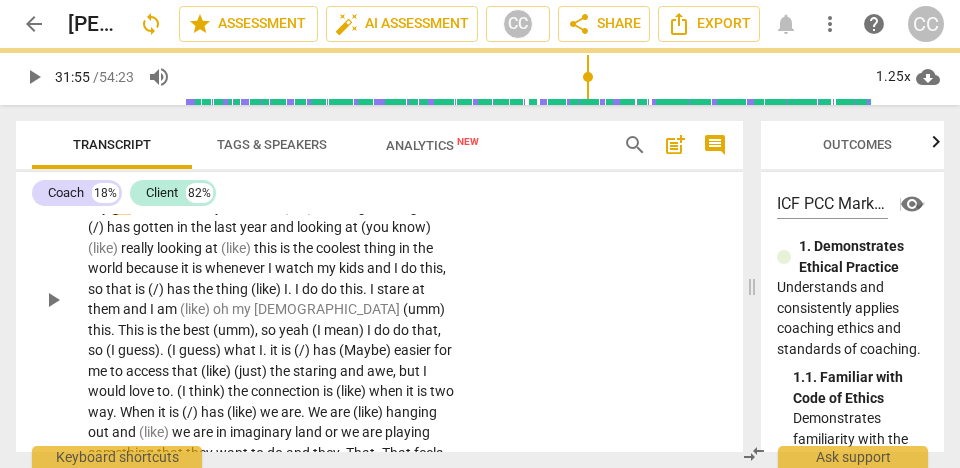 click on "CL play_arrow pause 31:16 + Add competency keyboard_arrow_right [ . . . ]   Very   much   analog ,   hanging   out ,   sharing   an   experience   or   an   emotion ,   or   a   moment   with   them   without   other   distractions   going   on .   We   are   together ,   right   here .   Maybe ,   it   is   not   even   shared ,   but   me ,   I   am   right   here , .   I   am   watching   [PERSON_NAME]   go   on   the   monkey   bars   and   (like)   noticing   how   big   she   is   (/)   has   gotten   in   the   last   year   and   looking   at   (you   know)   (like)   really   looking   at   (like)   this   is   the   coolest   thing   in   the   world   because   it   is   whenever   I   watch   my   kids   and   I   do   this ,   so   that   is   (/)   has   the   thing   (like)   I .   I   do   do   this .   I   stare   at   them   and   I   am   (like)   oh   my   God   (umm)   this .   This   is   the   best   (umm) ,   so   yeah   (I   mean)   I   do   do   that ,   so   (I   guess) .   (I   guess)     I" at bounding box center (379, 283) 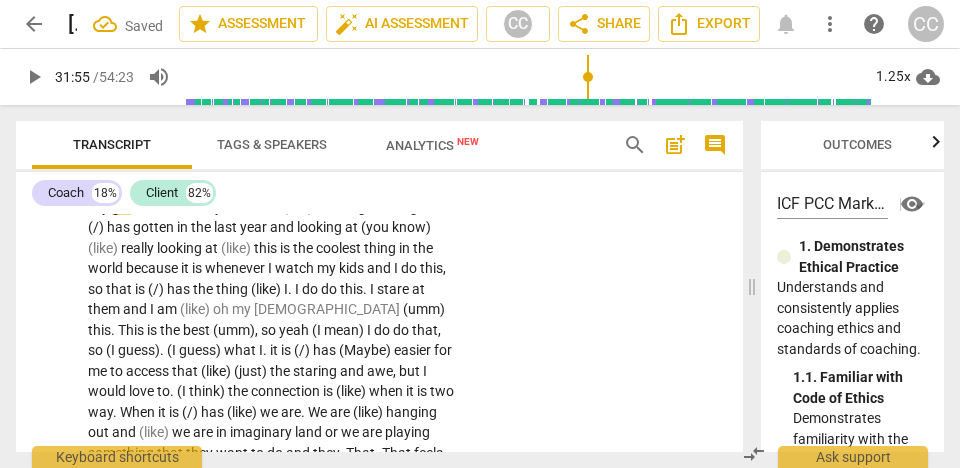 click on "," at bounding box center [345, 186] 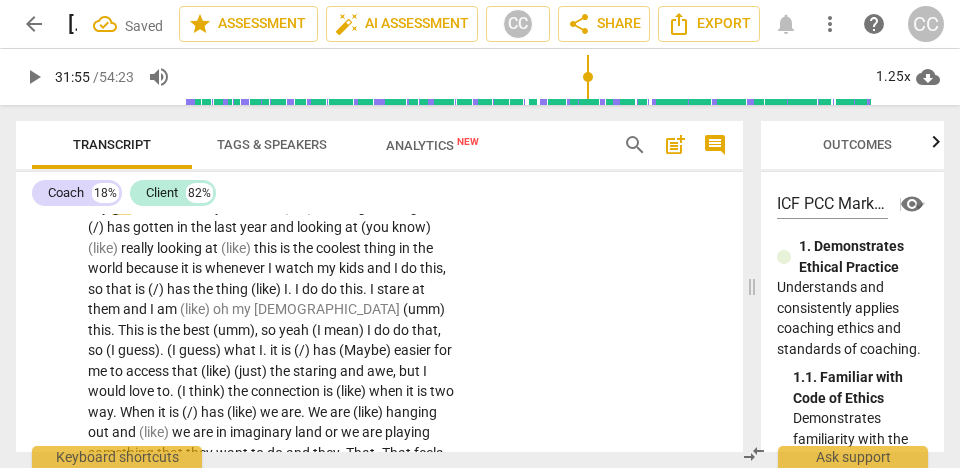 type 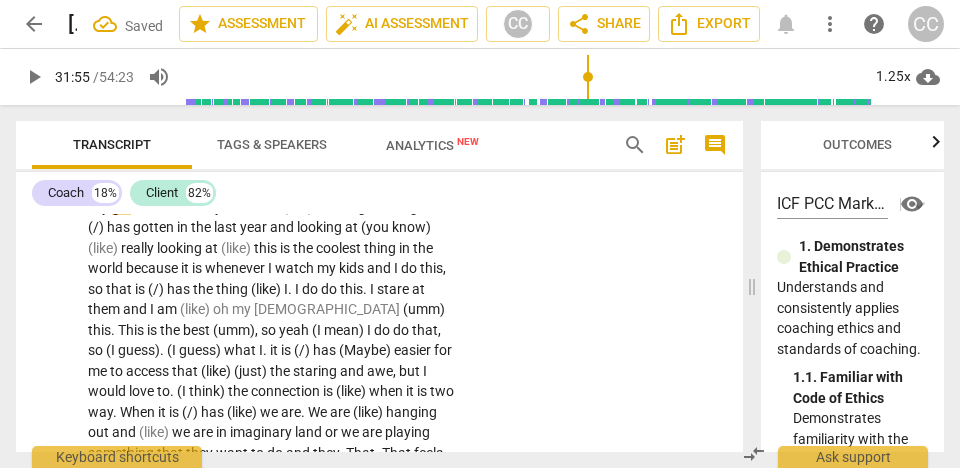 click on "." at bounding box center (347, 186) 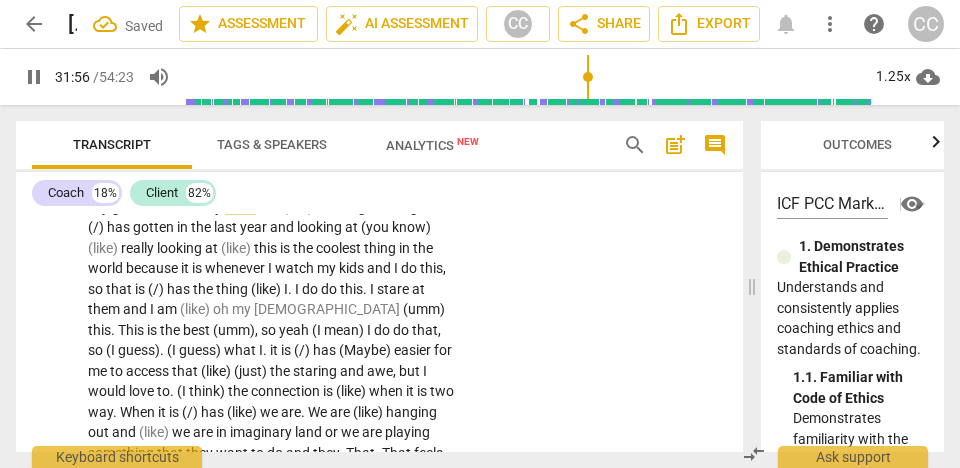 click on "(like)" at bounding box center (299, 207) 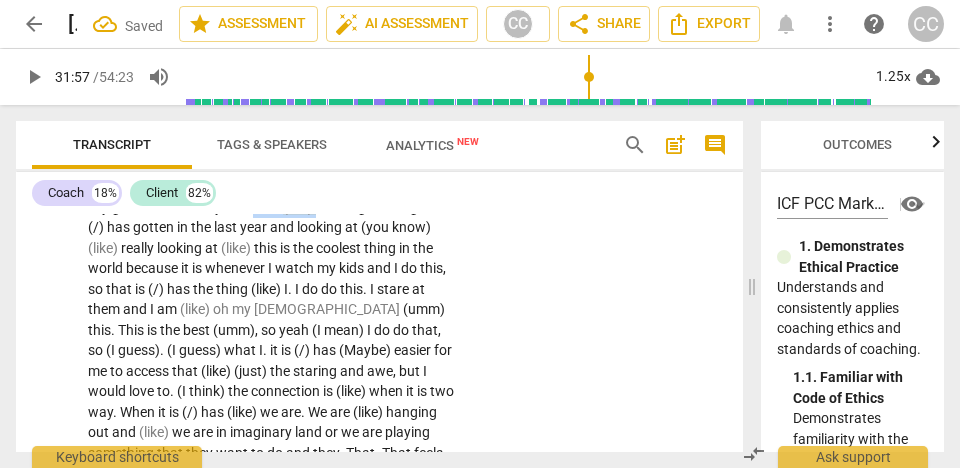 drag, startPoint x: 318, startPoint y: 328, endPoint x: 254, endPoint y: 328, distance: 64 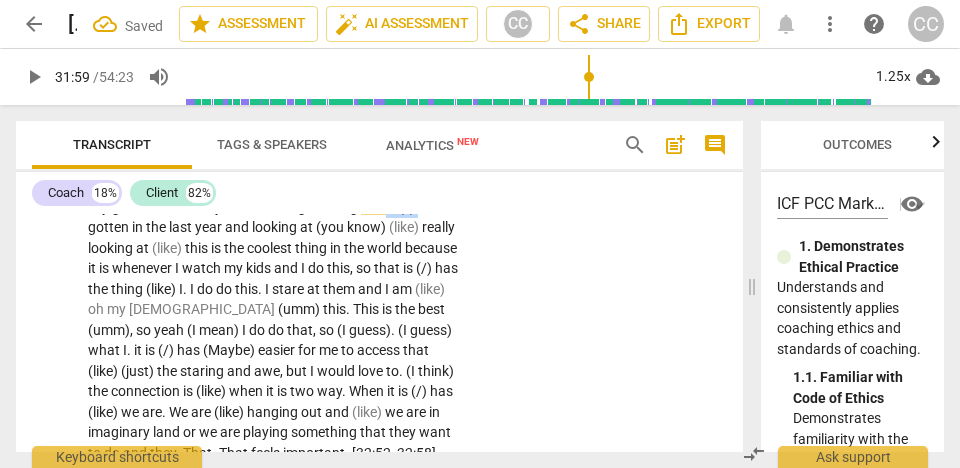 drag, startPoint x: 391, startPoint y: 329, endPoint x: 425, endPoint y: 329, distance: 34 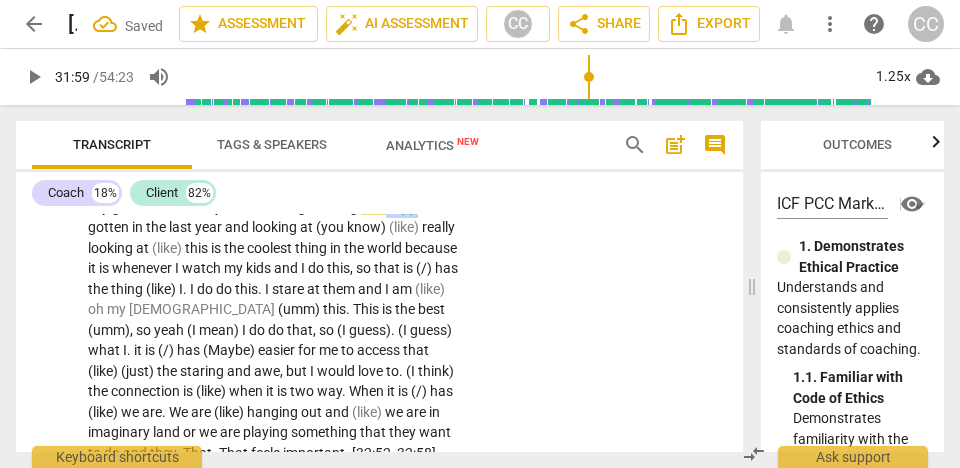 click on "[ . . . ]   Very   much   analog ,   hanging   out ,   sharing   an   experience   or   an   emotion ,   or   a   moment   with   them   without   other   distractions   going   on .   We   are   together ,   right   here .   Maybe ,   it   is   not   even   shared ,   but   me ,   I   am   right   here .   I   am   watching   [PERSON_NAME]   go   on   the   monkey   bars,  noticing   how   big   she   is   (/)   has   gotten   in   the   last   year   and   looking   at   (you   know)   (like)   really   looking   at   (like)   this   is   the   coolest   thing   in   the   world   because   it   is   whenever   I   watch   my   kids   and   I   do   this ,   so   that   is   (/)   has   the   thing   (like)   I .   I   do   do   this .   I   stare   at   them   and   I   am   (like)   oh   my   God   (umm)   this .   This   is   the   best   (umm) ,   so   yeah   (I   mean)   I   do   do   that ,   so   (I   guess) .   (I   guess)   what   I .   it   is   (/)   has   (Maybe)   easier   for   me   to   access   that" at bounding box center (273, 289) 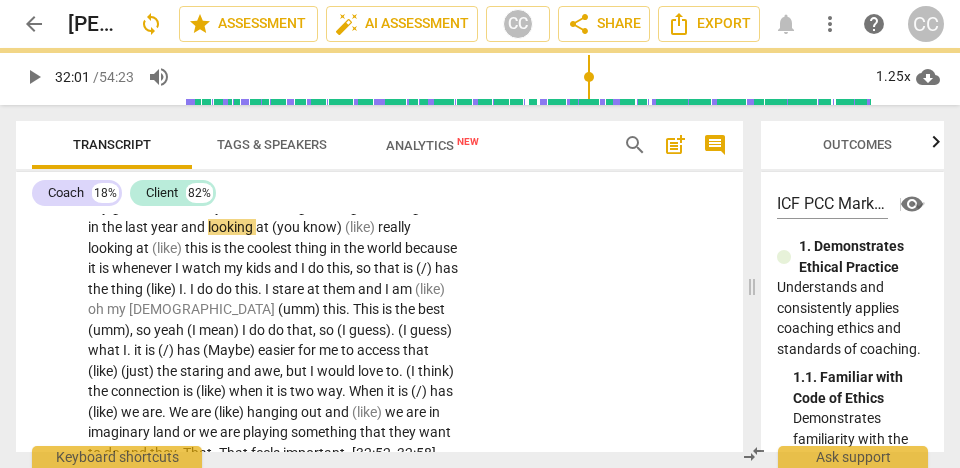 click on "and" at bounding box center [194, 227] 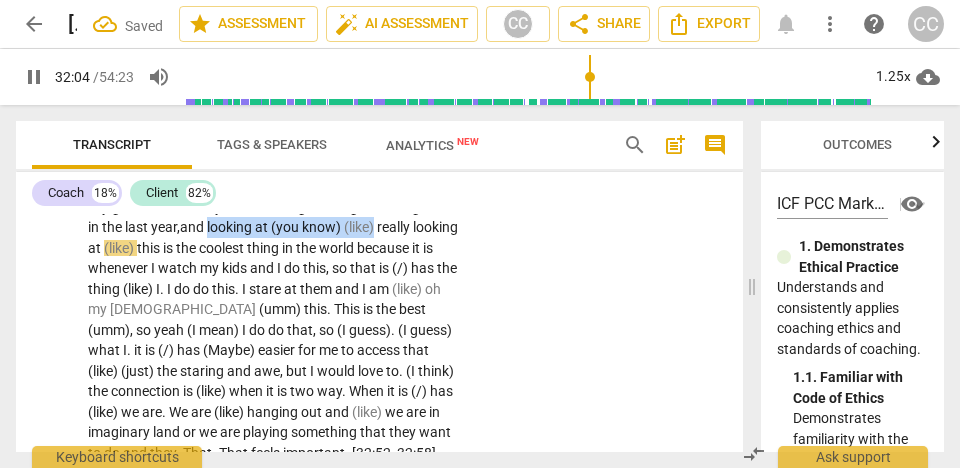 drag, startPoint x: 254, startPoint y: 352, endPoint x: 468, endPoint y: 348, distance: 214.03738 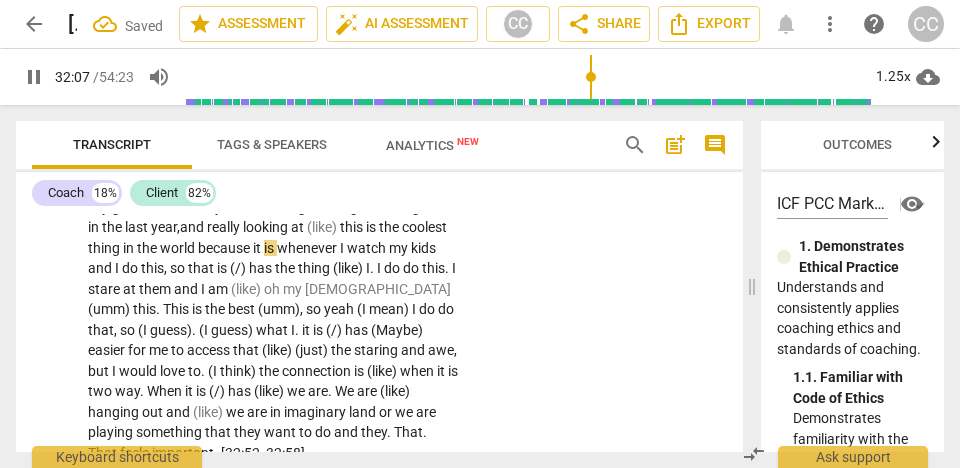 click on "because" at bounding box center [225, 248] 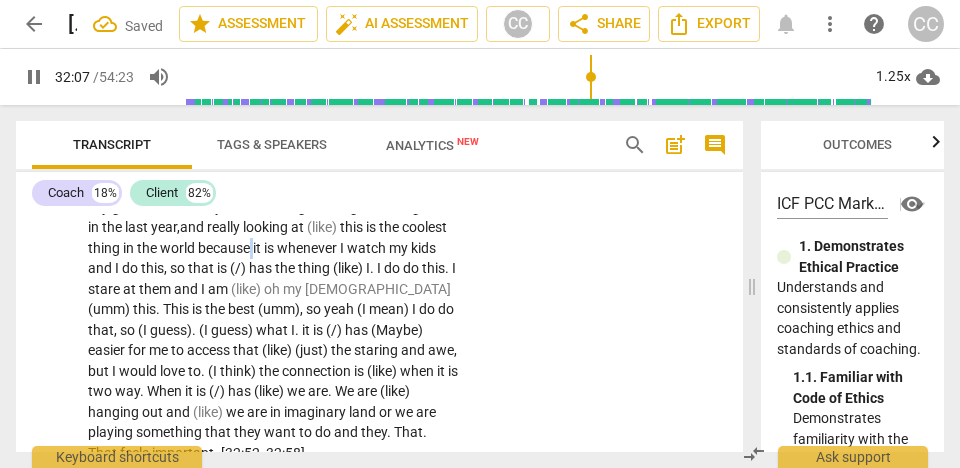 click on "because" at bounding box center (225, 248) 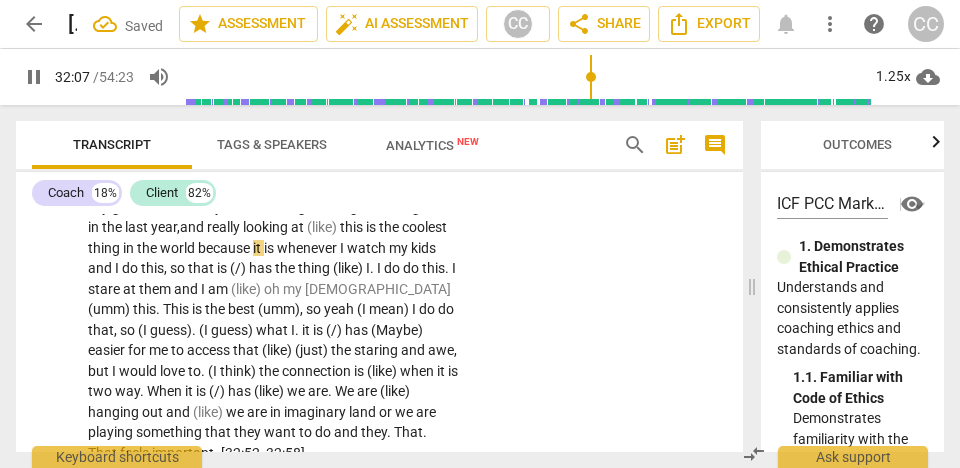 click on "[ . . . ]   Very   much   analog ,   hanging   out ,   sharing   an   experience   or   an   emotion ,   or   a   moment   with   them   without   other   distractions   going   on .   We   are   together ,   right   here .   Maybe ,   it   is   not   even   shared ,   but   me ,   I   am   right   here .   I   am   watching   [PERSON_NAME]   go   on   the   monkey   bars,  noticing   how   big   she   has   gotten   in   the   last   year,  and   really   looking   at   (like)   this   is   the   coolest   thing   in   the   world   because   it   is   whenever   I   watch   my   kids   and   I   do   this ,   so   that   is   (/)   has   the   thing   (like)   I .   I   do   do   this .   I   stare   at   them   and   I   am   (like)   oh   my   God   (umm)   this .   This   is   the   best   (umm) ,   so   yeah   (I   mean)   I   do   do   that ,   so   (I   guess) .   (I   guess)   what   I .   it   is   (/)   has   (Maybe)   easier   for   me   to   access   that   (like)   (just)   the   staring   and   awe ," at bounding box center (273, 289) 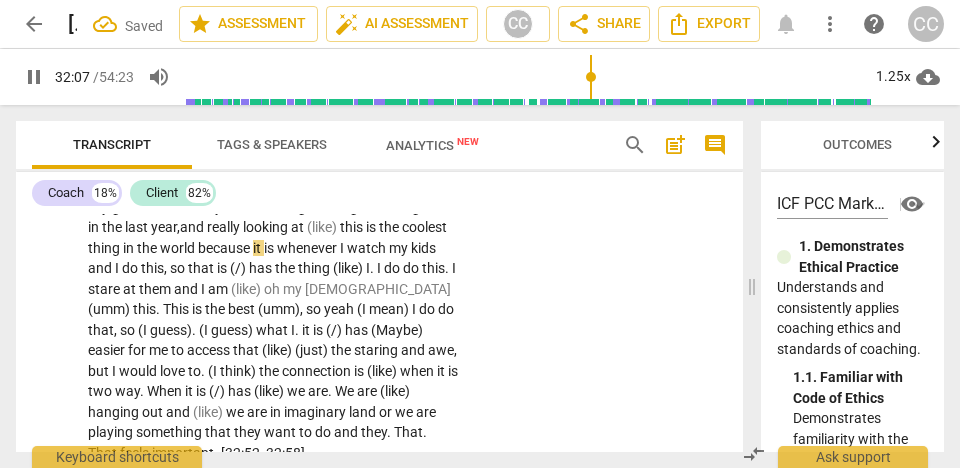 click on "[ . . . ]   Very   much   analog ,   hanging   out ,   sharing   an   experience   or   an   emotion ,   or   a   moment   with   them   without   other   distractions   going   on .   We   are   together ,   right   here .   Maybe ,   it   is   not   even   shared ,   but   me ,   I   am   right   here .   I   am   watching   [PERSON_NAME]   go   on   the   monkey   bars,  noticing   how   big   she   has   gotten   in   the   last   year,  and   really   looking   at   (like)   this   is   the   coolest   thing   in   the   world   because   it   is   whenever   I   watch   my   kids   and   I   do   this ,   so   that   is   (/)   has   the   thing   (like)   I .   I   do   do   this .   I   stare   at   them   and   I   am   (like)   oh   my   God   (umm)   this .   This   is   the   best   (umm) ,   so   yeah   (I   mean)   I   do   do   that ,   so   (I   guess) .   (I   guess)   what   I .   it   is   (/)   has   (Maybe)   easier   for   me   to   access   that   (like)   (just)   the   staring   and   awe ," at bounding box center [273, 289] 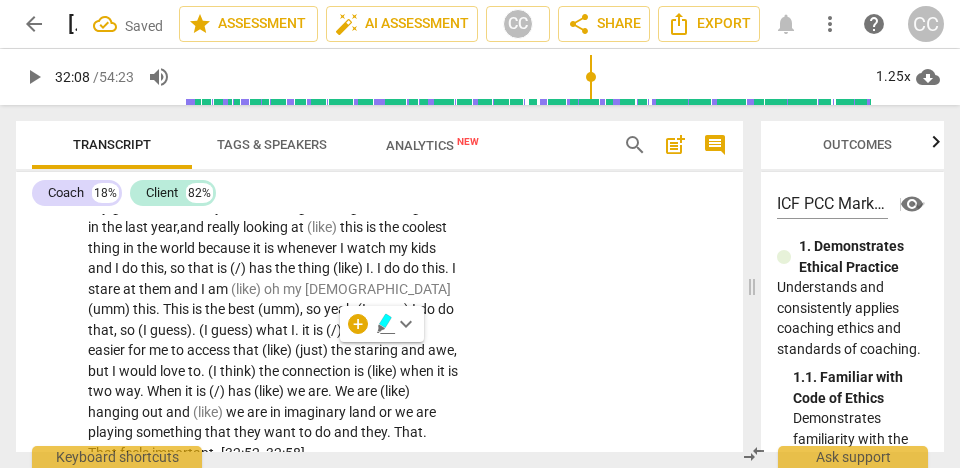 click on "looking" at bounding box center (267, 227) 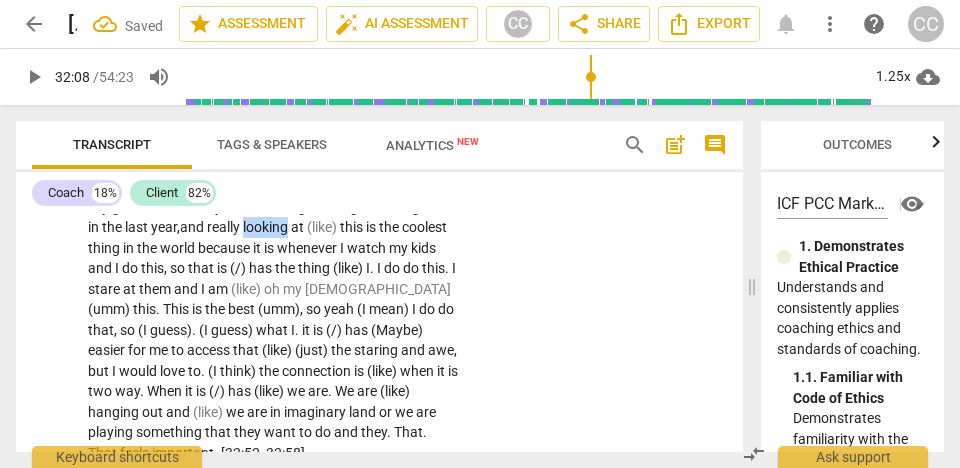 click on "looking" at bounding box center (267, 227) 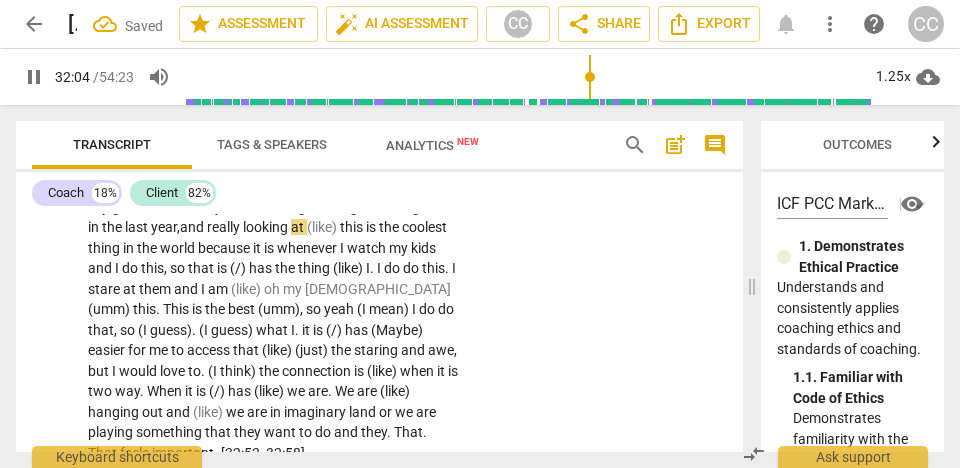 click on "at" at bounding box center [299, 227] 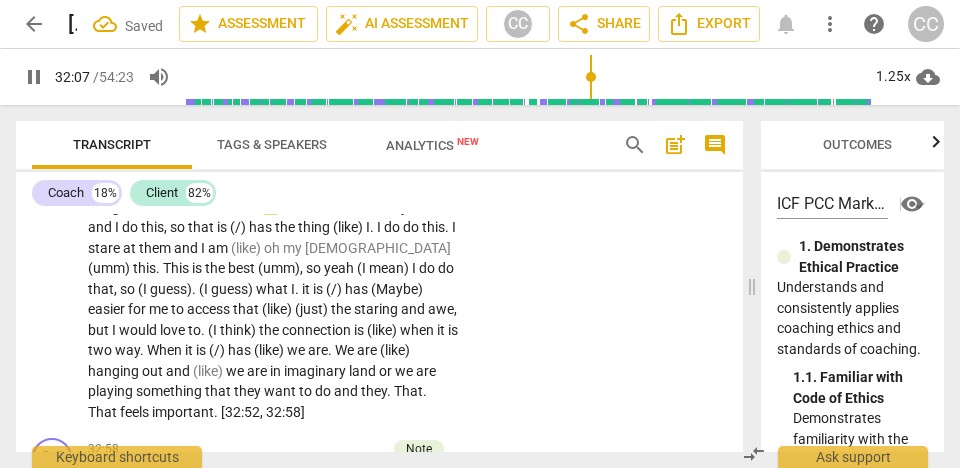 scroll, scrollTop: 10150, scrollLeft: 0, axis: vertical 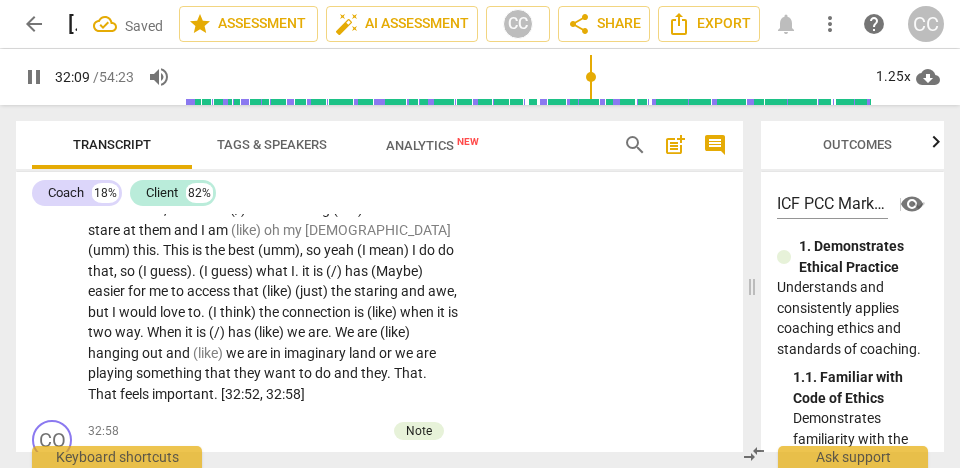 click on "whenever" at bounding box center (308, 189) 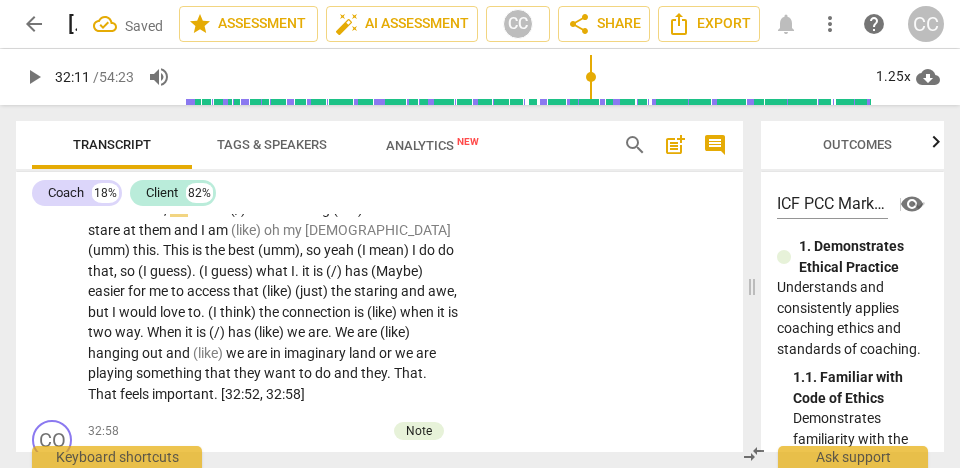 click on "because" at bounding box center [225, 189] 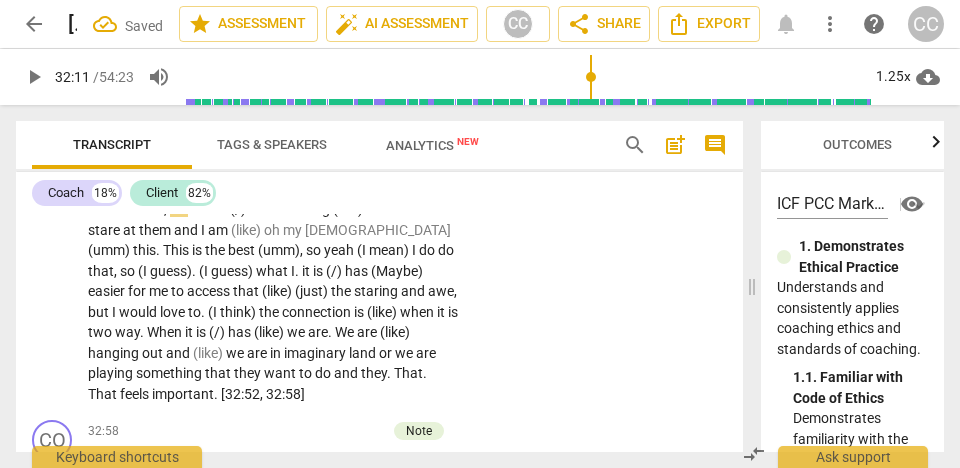 click on "because" at bounding box center [225, 189] 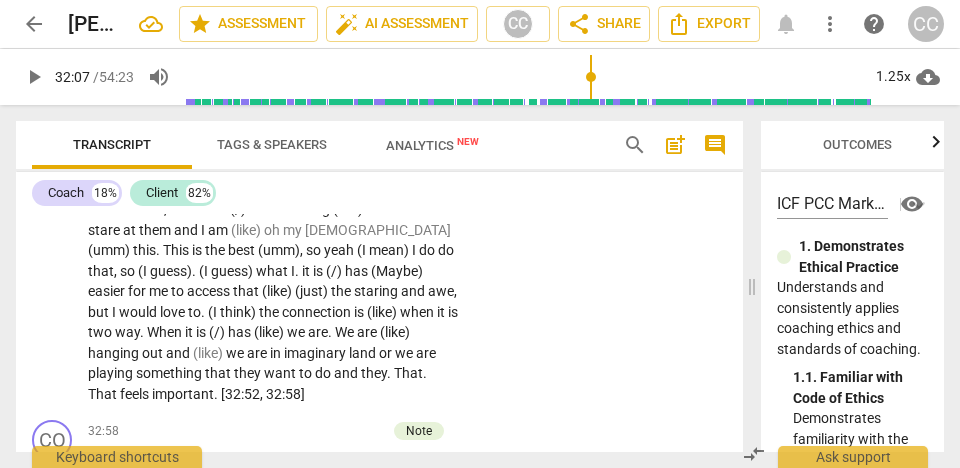 click on "world" at bounding box center (179, 189) 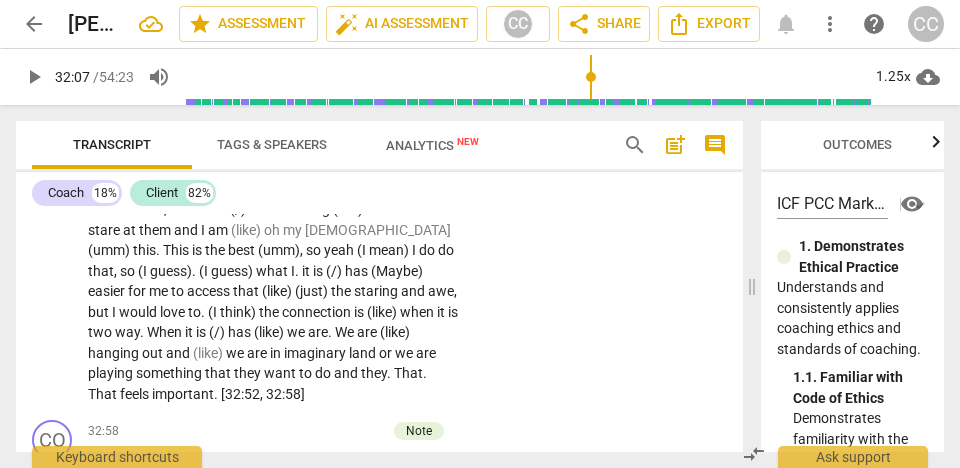 click on "because" at bounding box center (228, 189) 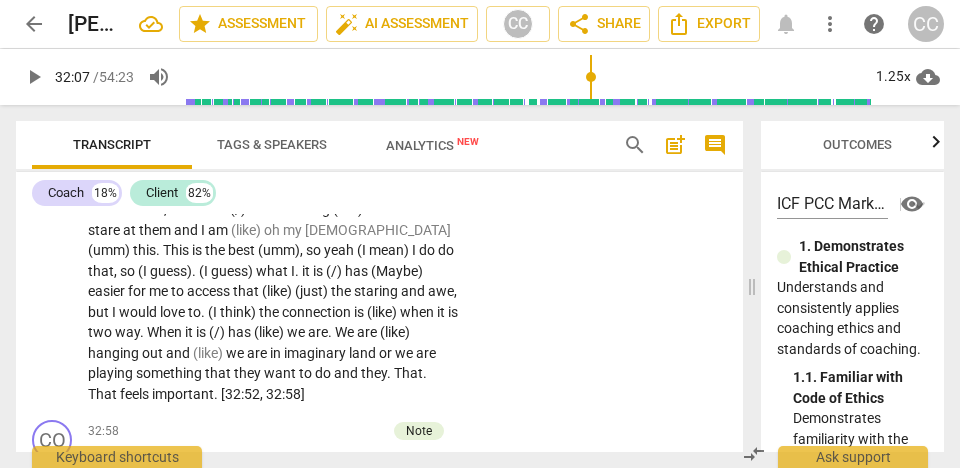 click on "because" at bounding box center (228, 189) 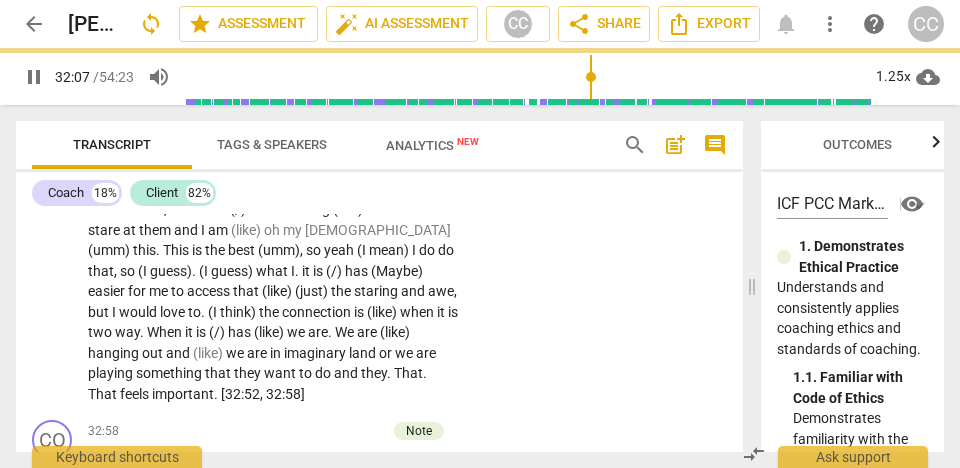 click on "whenever" at bounding box center (311, 189) 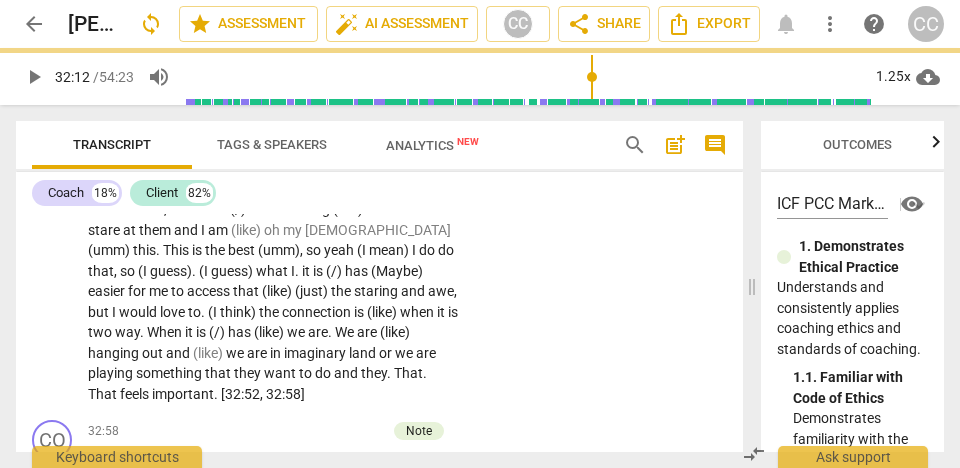 click on "and" at bounding box center [101, 209] 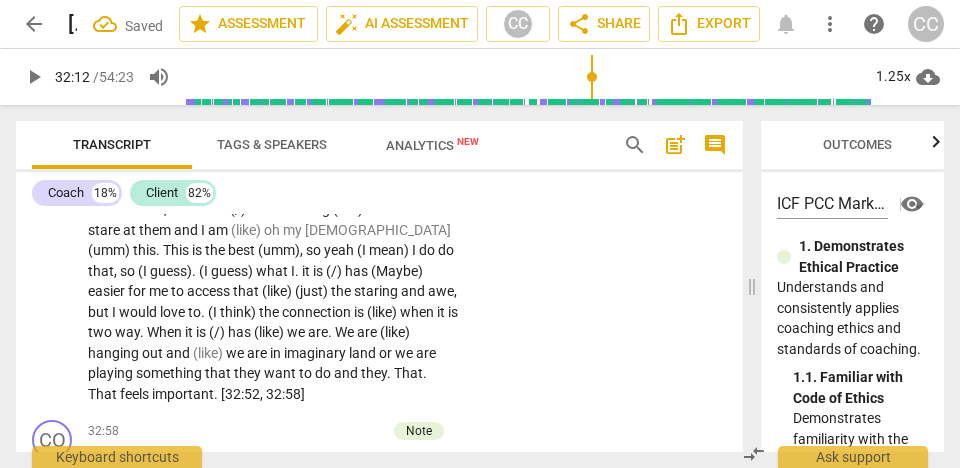 click on "do" at bounding box center [131, 209] 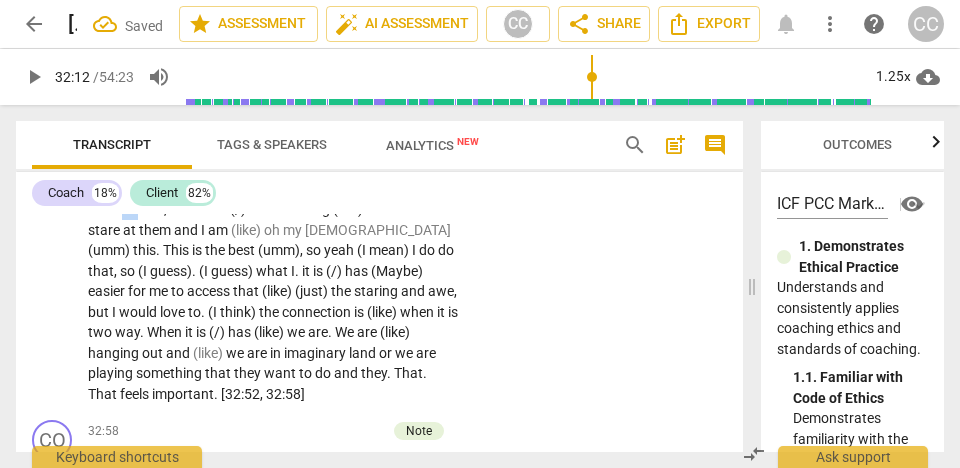 click on "do" at bounding box center (131, 209) 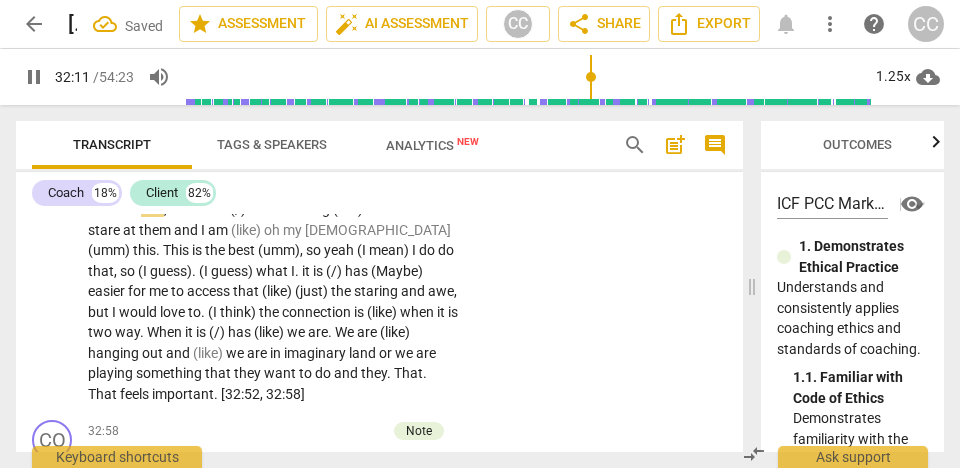 click on "so" at bounding box center [179, 209] 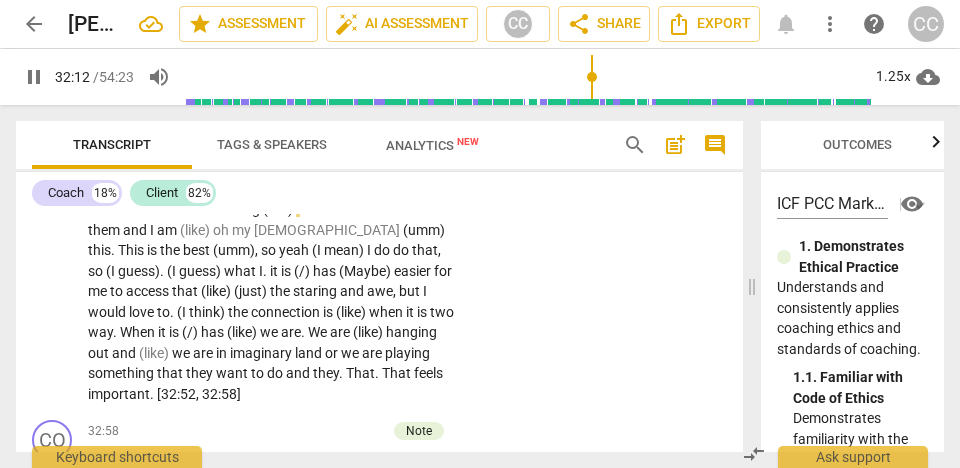 click on "thing" at bounding box center (245, 209) 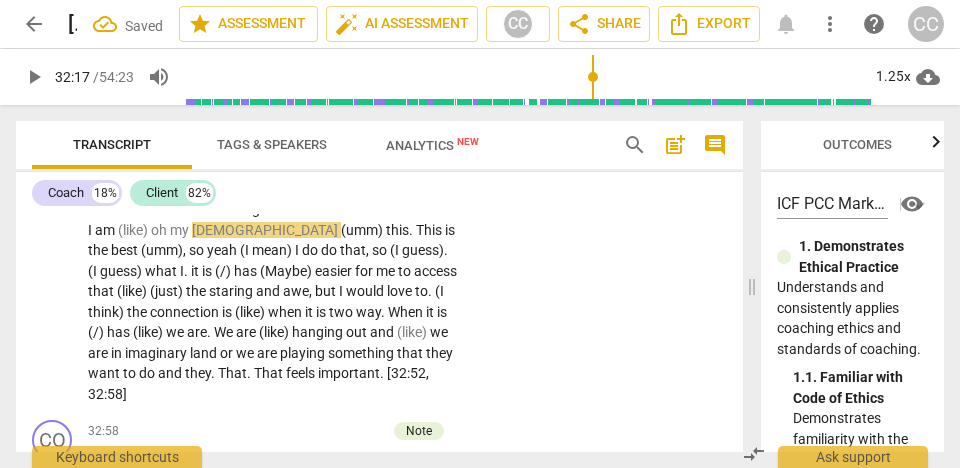 click on "I" at bounding box center (267, 209) 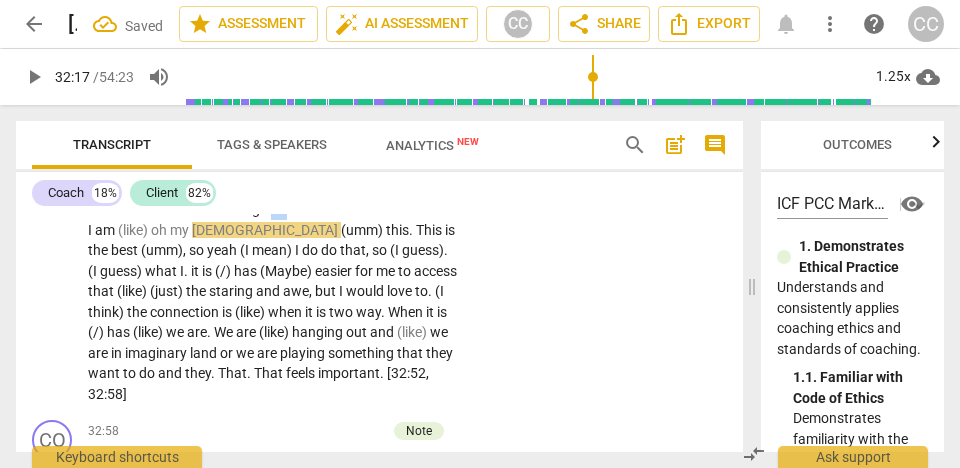 click on "I" at bounding box center (267, 209) 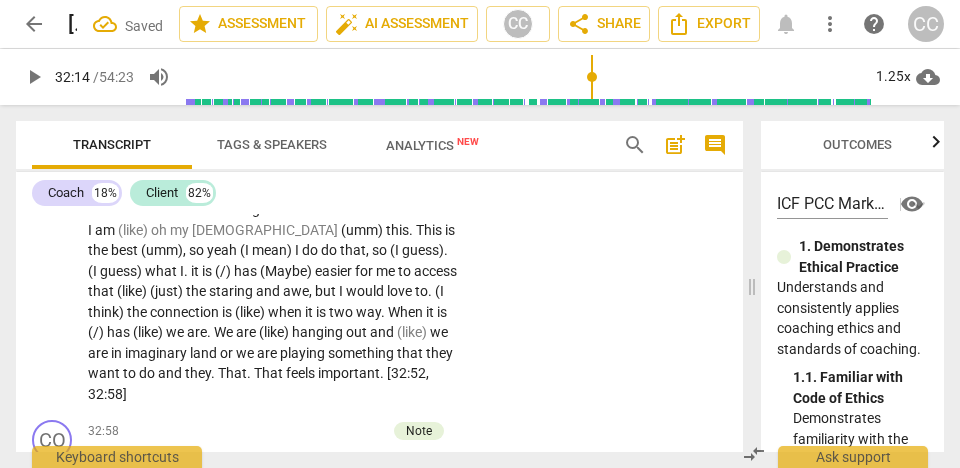 click on "do" at bounding box center [299, 209] 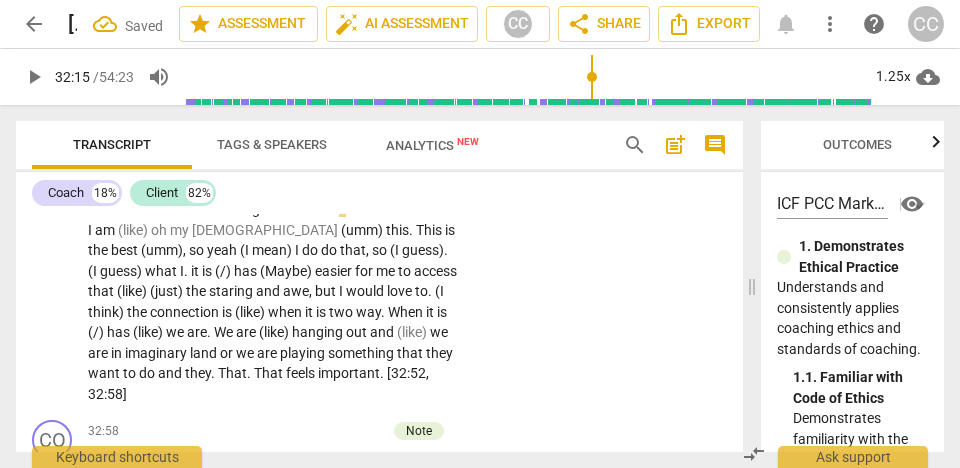 click on "this" at bounding box center (320, 209) 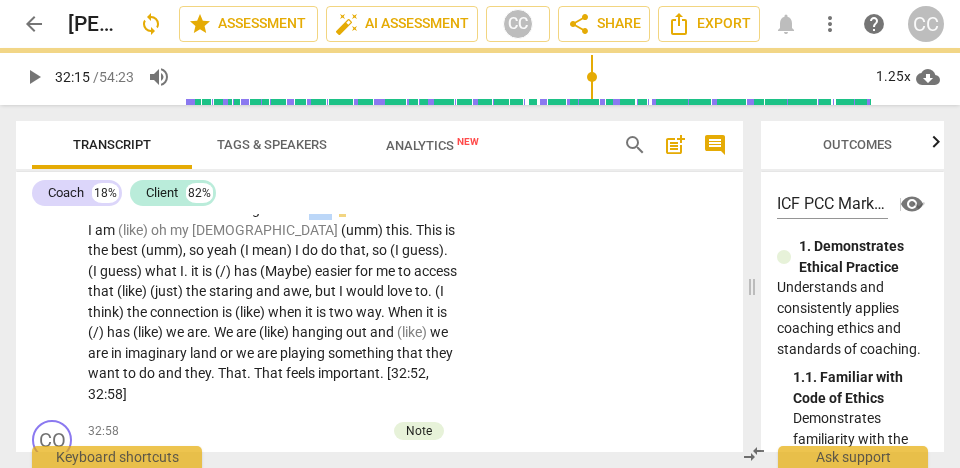 click on "this" at bounding box center (320, 209) 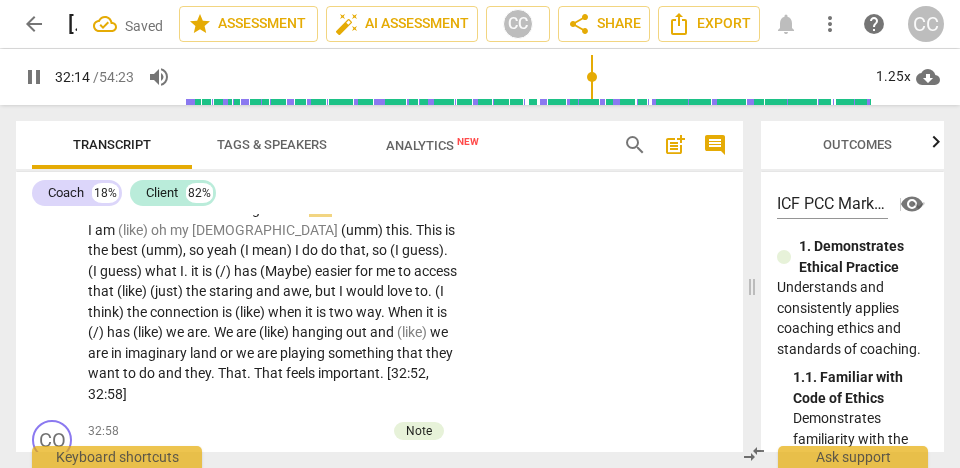click on "this" at bounding box center (320, 209) 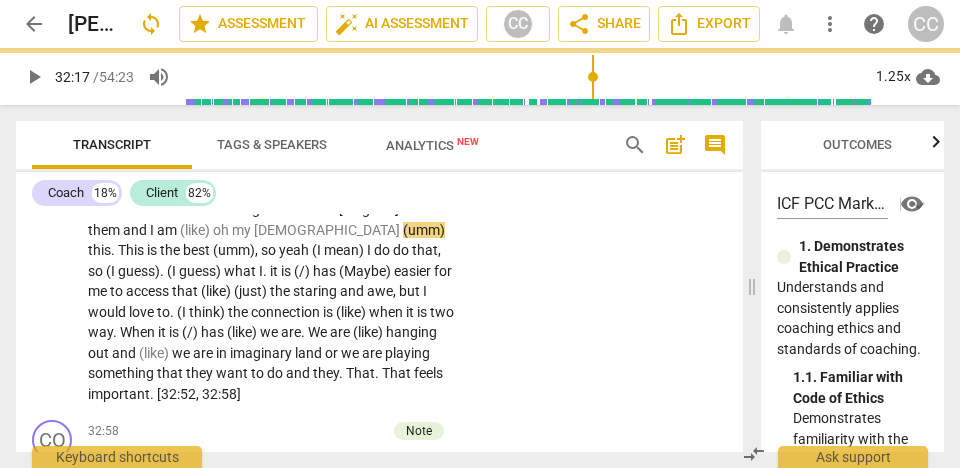 click on "them" at bounding box center [105, 230] 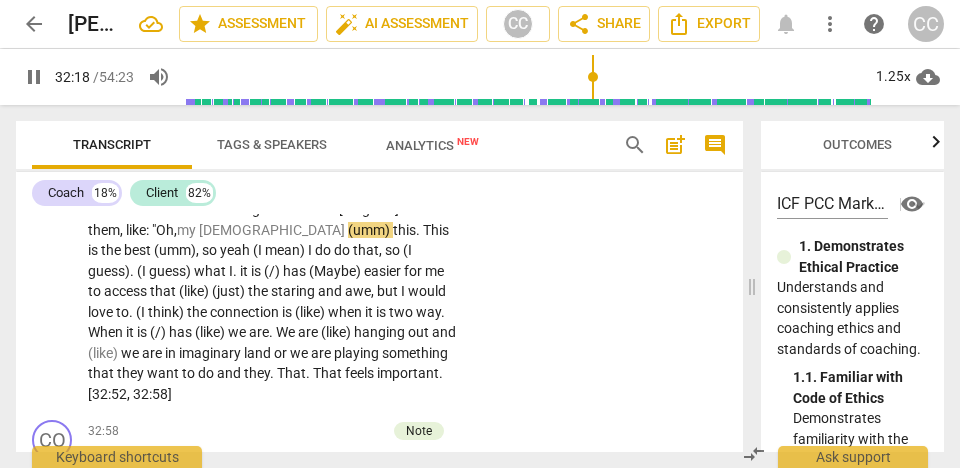 click on "[DEMOGRAPHIC_DATA]" at bounding box center [273, 230] 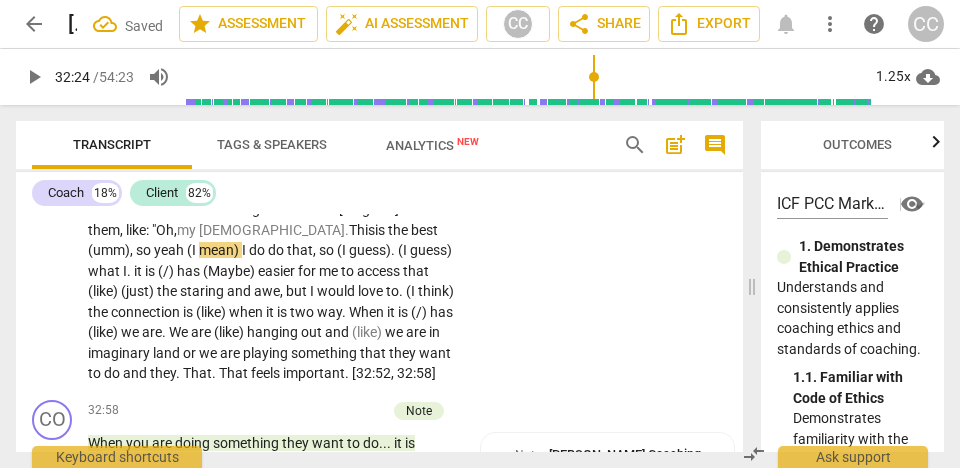 click on "best" at bounding box center (424, 230) 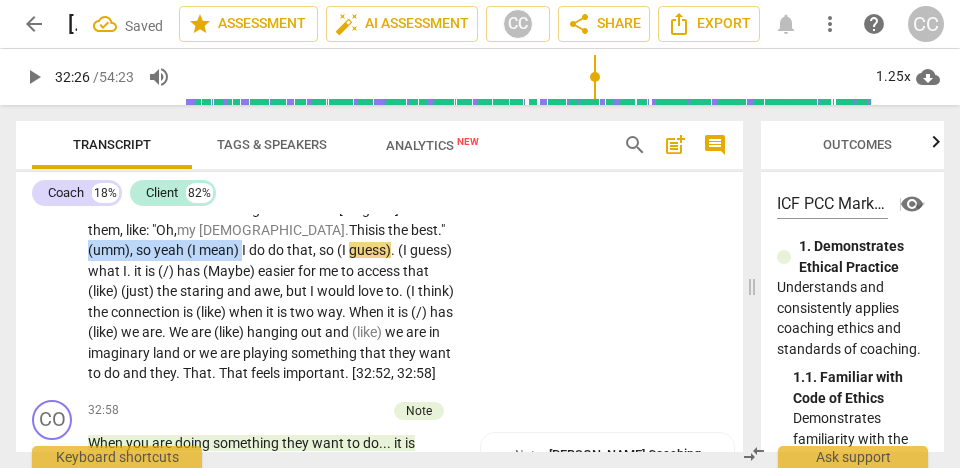drag, startPoint x: 281, startPoint y: 374, endPoint x: 125, endPoint y: 379, distance: 156.08011 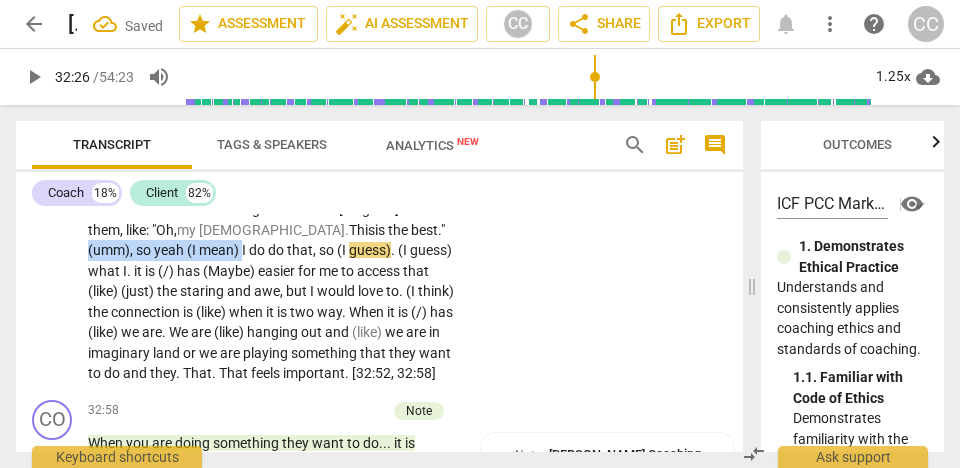 click on "[ . . . ]   Very   much   analog ,   hanging   out ,   sharing   an   experience   or   an   emotion ,   or   a   moment   with   them   without   other   distractions   going   on .   We   are   together ,   right   here .   Maybe ,   it   is   not   even   shared ,   but   me ,   I   am   right   here .   I   am   watching   [PERSON_NAME]   go   on   the   monkey   bars,  noticing   how   big   she   has   gotten   in   the   last   year,  and   really   looking   at: "T his   is   the   coolest   thing   in   the   world,"  because   it   is,  whenever   I   watch   my   kids— and   I   do   this.  That's  the   thing.  I   do  "do"  this. [laughter]  I   stare   at   them, like: "Oh,  my   God.  This  is   the   best."   (umm) ,   so   yeah   (I   mean)   I   do   do   that ,   so   (I   guess) .   (I   guess)   what   I .   it   is   (/)   has   (Maybe)   easier   for   me   to   access   that   (like)   (just)   the   staring   and   awe ,   but   I   would   love   to .   (I   think)   the     is" at bounding box center [273, 220] 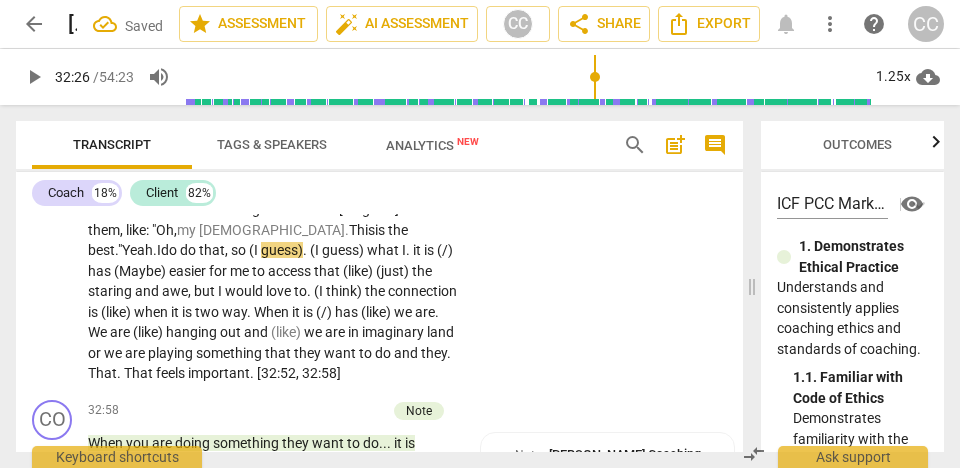 click on "do" at bounding box center [189, 250] 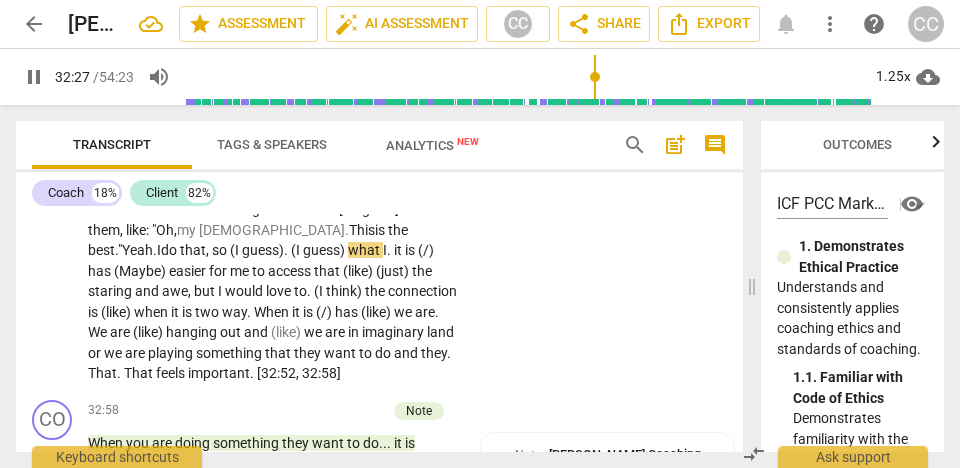 click on "CL play_arrow pause 31:16 + Add competency keyboard_arrow_right [ . . . ]   Very   much   analog ,   hanging   out ,   sharing   an   experience   or   an   emotion ,   or   a   moment   with   them   without   other   distractions   going   on .   We   are   together ,   right   here .   Maybe ,   it   is   not   even   shared ,   but   me ,   I   am   right   here .   I   am   watching   [PERSON_NAME]   go   on   the   monkey   bars,  noticing   how   big   she   has   gotten   in   the   last   year,  and   really   looking   at: "T his   is   the   coolest   thing   in   the   world,"  because   it   is,  whenever   I   watch   my   kids— and   I   do   this.  That's  the   thing.  I   do  "do"  this. [laughter]  I   stare   at   them, like: "Oh,  my   God.  This  is   the   best."  Yeah.  I  do   that ,   so   (I   guess) .   (I   guess)   what   I .   it   is   (/)   has   (Maybe)   easier   for   me   to   access   that   (like)   (just)   the   staring   and   awe ,   but   I   would   love" at bounding box center [379, 203] 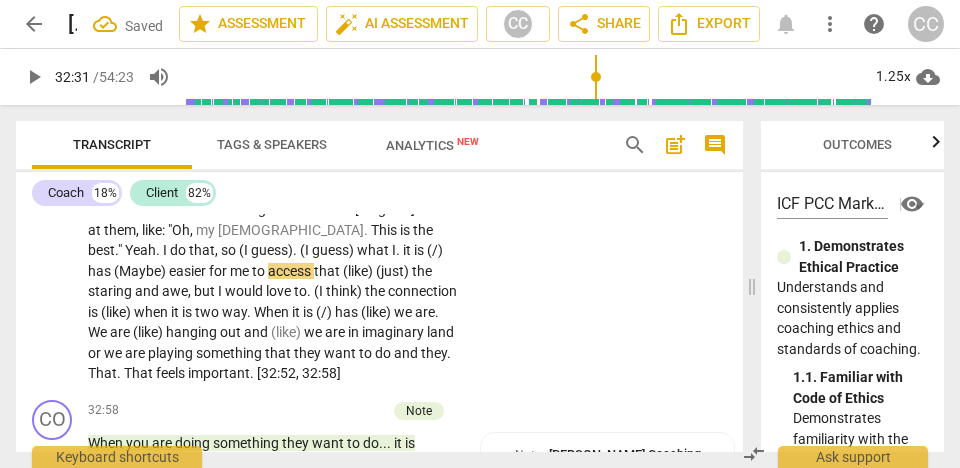 click on "I" at bounding box center (166, 250) 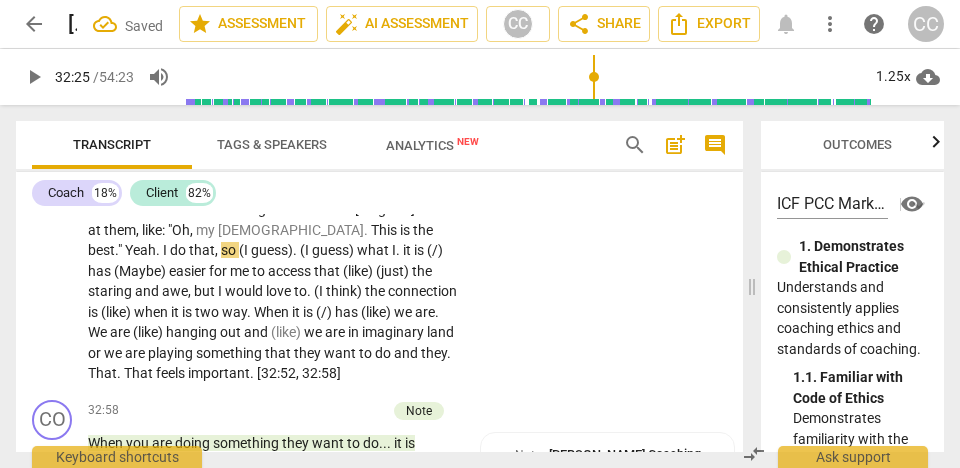 click on "so" at bounding box center (230, 250) 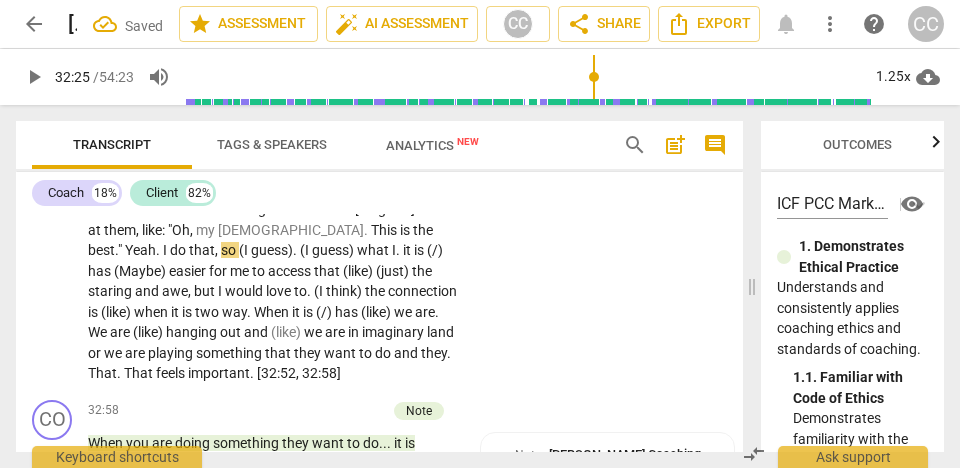 type on "1946" 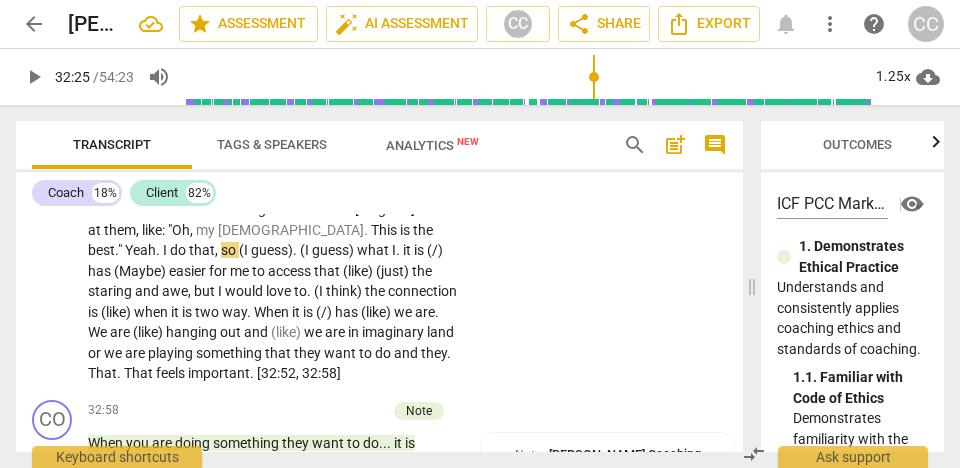 type 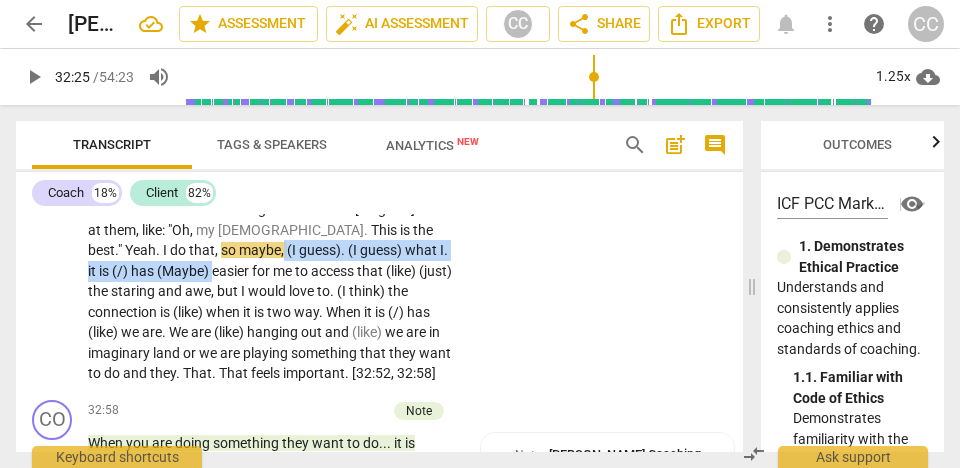 click on "(Maybe)" at bounding box center (184, 271) 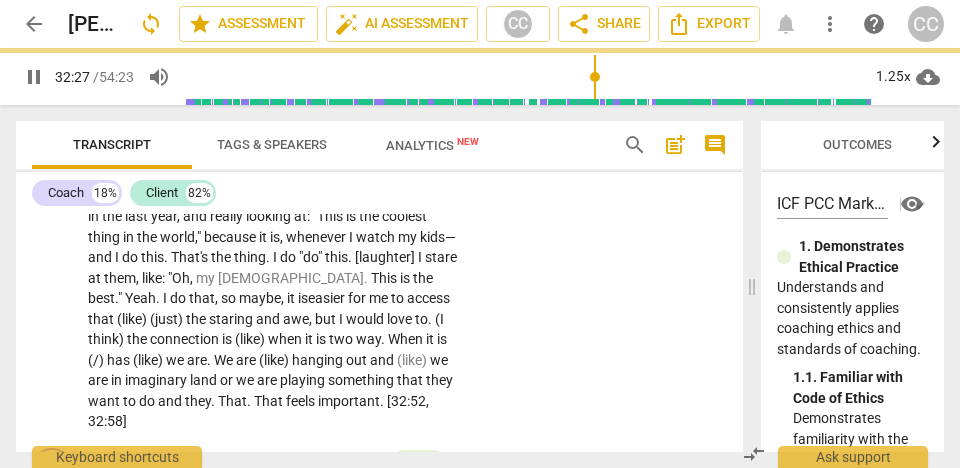 scroll, scrollTop: 10168, scrollLeft: 0, axis: vertical 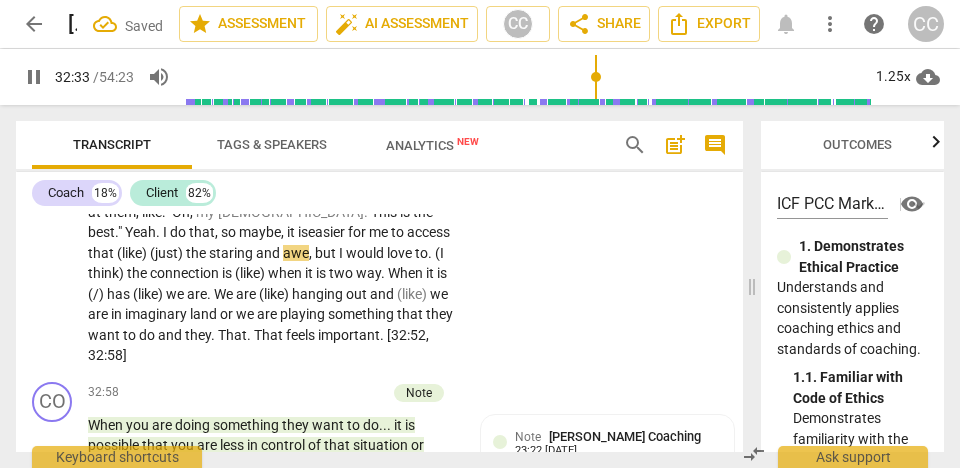 click on "that" at bounding box center [102, 253] 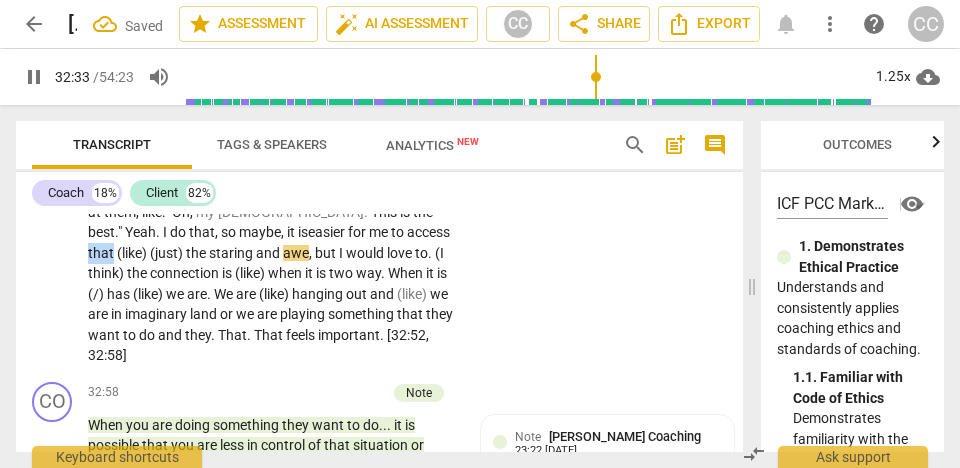 click on "that" at bounding box center [102, 253] 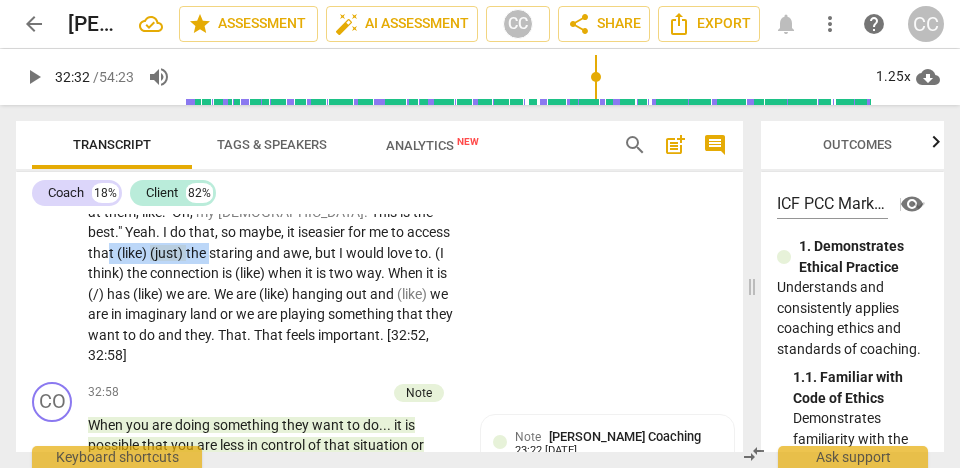 drag, startPoint x: 256, startPoint y: 372, endPoint x: 157, endPoint y: 375, distance: 99.04544 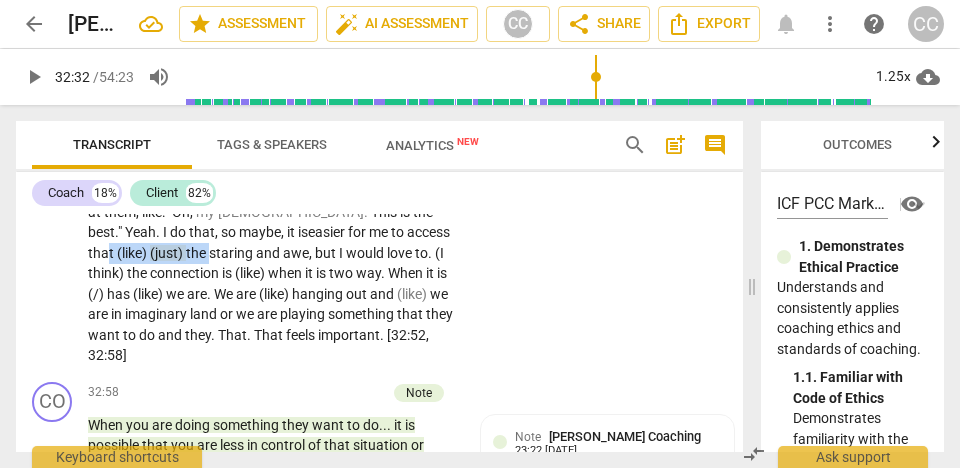 click on "[ . . . ]   Very   much   analog ,   hanging   out ,   sharing   an   experience   or   an   emotion ,   or   a   moment   with   them   without   other   distractions   going   on .   We   are   together ,   right   here .   Maybe ,   it   is   not   even   shared ,   but   me ,   I   am   right   here .   I   am   watching   [PERSON_NAME]   go   on   the   monkey   bars ,   noticing   how   big   she   has   gotten   in   the   last   year ,   and   really   looking   at :   "This   is   the   coolest   thing   in   the   world , "   because   it   is ,   whenever   I   watch   my   kids—and   I   do   this .   That's   the   thing .   I   do   "do"   this .   [laughter]   I   stare   at   them ,   like :   "Oh ,   my   God .   This   is   the   best . "   Yeah .   I   do   that ,   so maybe, it is  easier   for   me   to   access   that   (like)   (just)   the   staring   and   awe ,   but   I   would   love   to .   (I   think)   the   connection   is   (like)   when   it   is   two   way .   When   it   is" at bounding box center [273, 202] 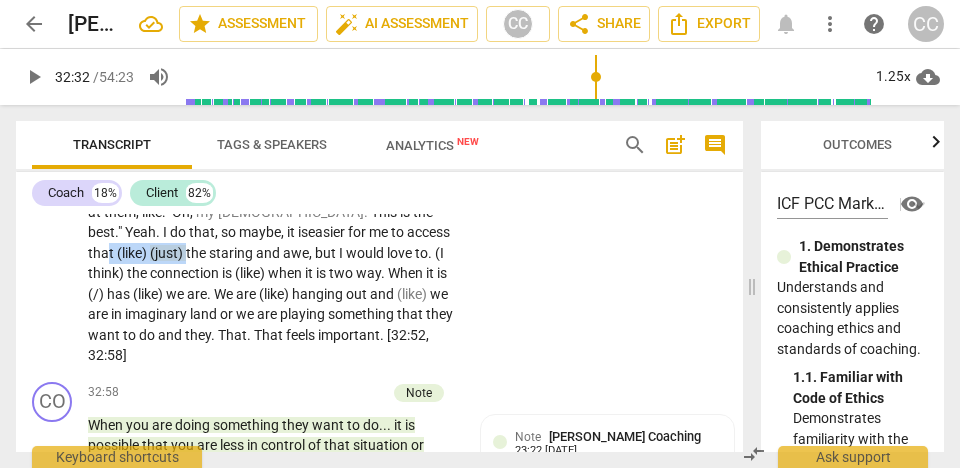 drag, startPoint x: 233, startPoint y: 377, endPoint x: 157, endPoint y: 374, distance: 76.05919 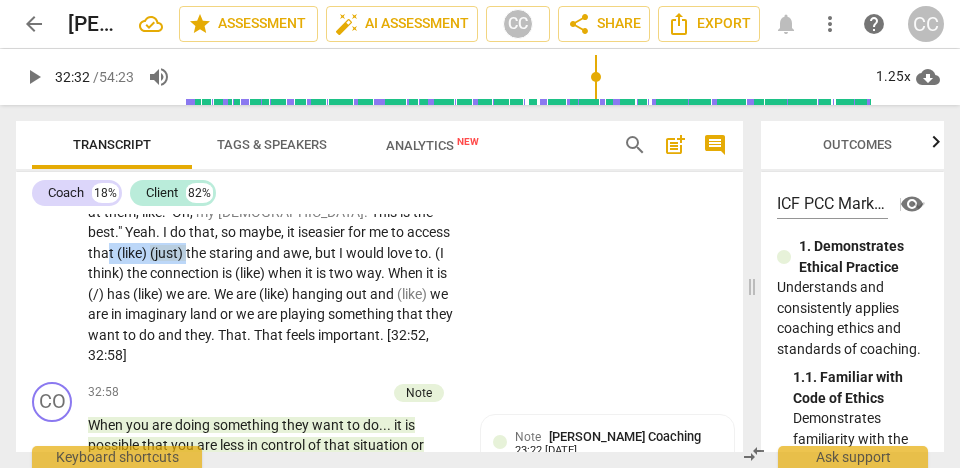 click on "[ . . . ]   Very   much   analog ,   hanging   out ,   sharing   an   experience   or   an   emotion ,   or   a   moment   with   them   without   other   distractions   going   on .   We   are   together ,   right   here .   Maybe ,   it   is   not   even   shared ,   but   me ,   I   am   right   here .   I   am   watching   [PERSON_NAME]   go   on   the   monkey   bars ,   noticing   how   big   she   has   gotten   in   the   last   year ,   and   really   looking   at :   "This   is   the   coolest   thing   in   the   world , "   because   it   is ,   whenever   I   watch   my   kids—and   I   do   this .   That's   the   thing .   I   do   "do"   this .   [laughter]   I   stare   at   them ,   like :   "Oh ,   my   God .   This   is   the   best . "   Yeah .   I   do   that ,   so maybe, it is  easier   for   me   to   access   that   (like)   (just)   the   staring   and   awe ,   but   I   would   love   to .   (I   think)   the   connection   is   (like)   when   it   is   two   way .   When   it   is" at bounding box center (273, 202) 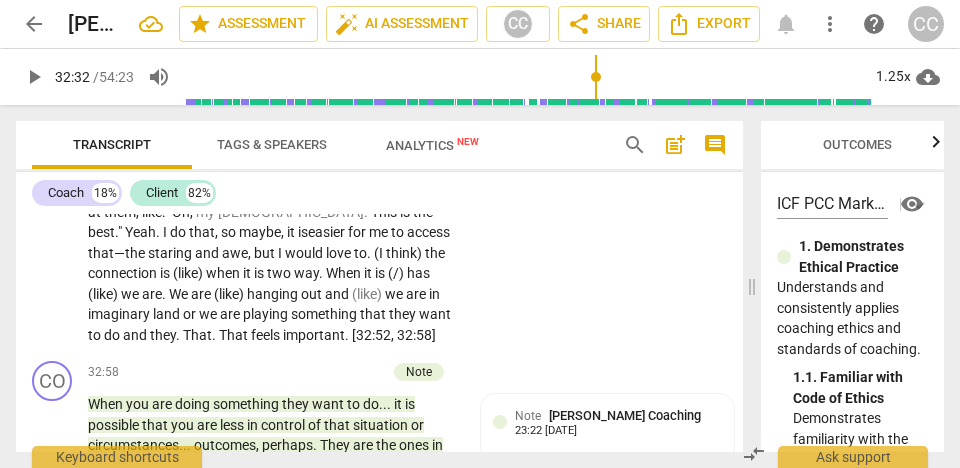 click on "that—" at bounding box center [106, 253] 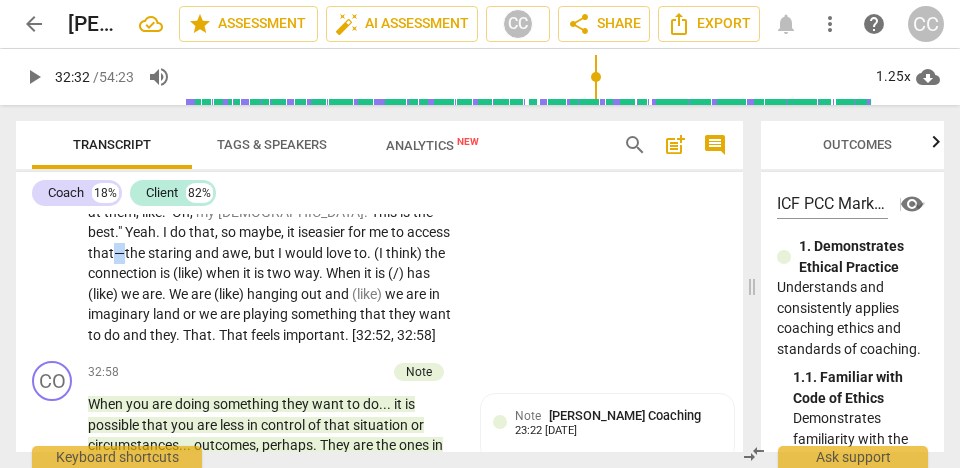 click on "that—" at bounding box center [106, 253] 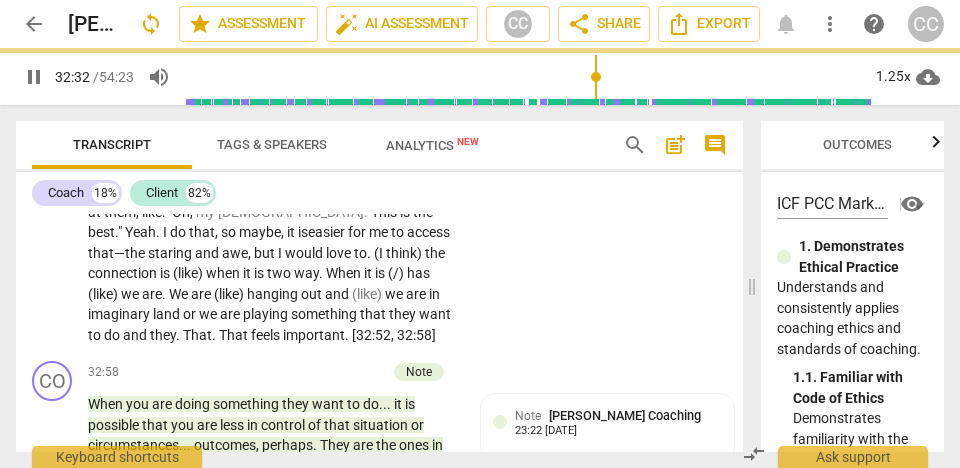 click on "," at bounding box center (251, 253) 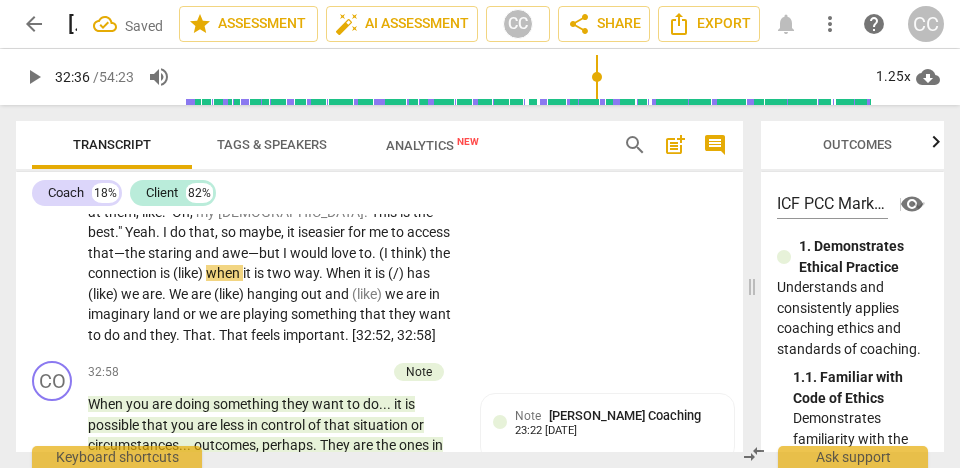click on "." at bounding box center (375, 253) 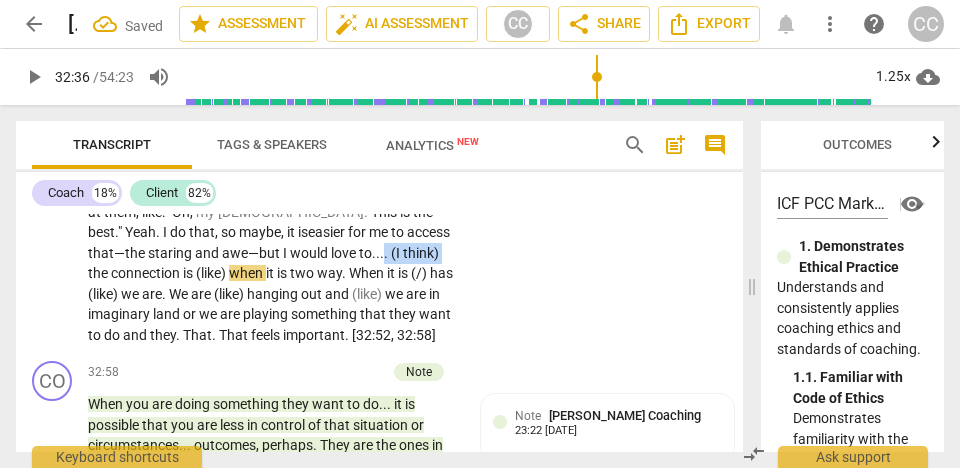 click on "the" at bounding box center [99, 273] 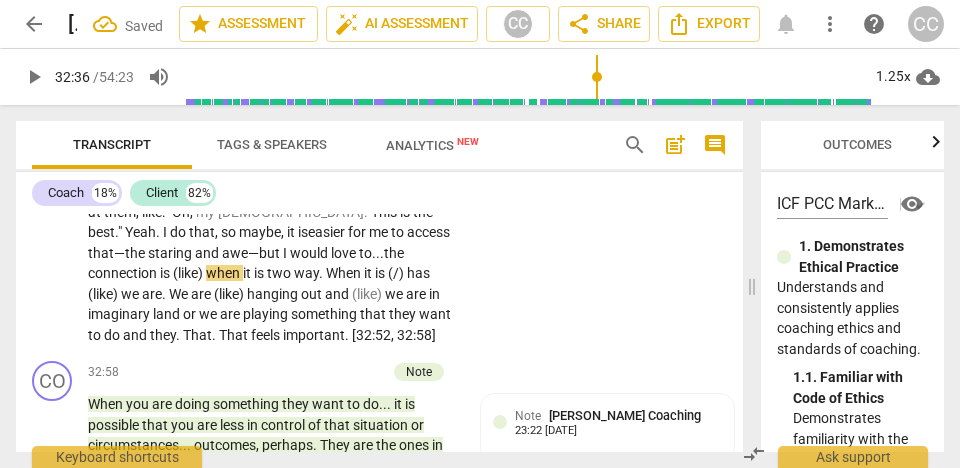 click on "CL play_arrow pause 31:16 + Add competency keyboard_arrow_right [ . . . ]   Very   much   analog ,   hanging   out ,   sharing   an   experience   or   an   emotion ,   or   a   moment   with   them   without   other   distractions   going   on .   We   are   together ,   right   here .   Maybe ,   it   is   not   even   shared ,   but   me ,   I   am   right   here .   I   am   watching   [PERSON_NAME]   go   on   the   monkey   bars ,   noticing   how   big   she   has   gotten   in   the   last   year ,   and   really   looking   at :   "This   is   the   coolest   thing   in   the   world , "   because   it   is ,   whenever   I   watch   my   kids—and   I   do   this .   That's   the   thing .   I   do   "do"   this .   [laughter]   I   stare   at   them ,   like :   "Oh ,   my   God .   This   is   the   best . "   Yeah .   I   do   that ,   so maybe, it is  easier   for   me   to   access   that— the   staring   and   awe— but   I   would   love   to...  the   connection   is   (like)   when   it   is" at bounding box center (379, 175) 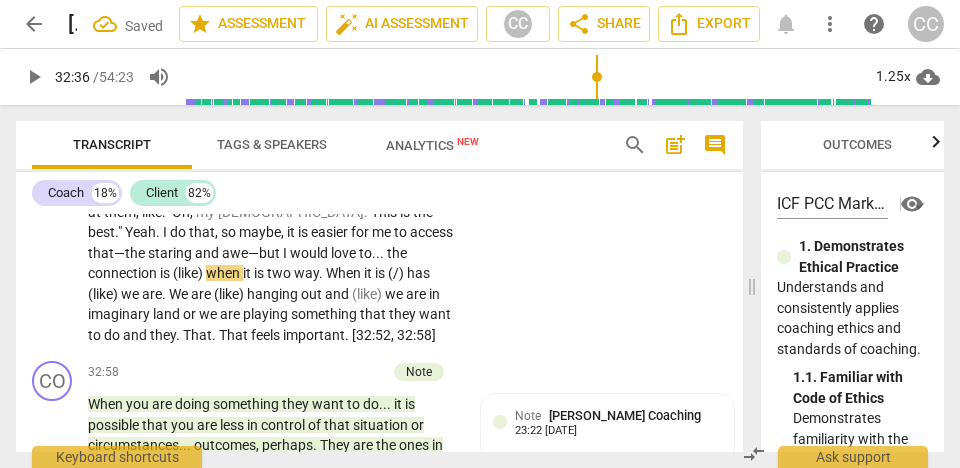 click on "the" at bounding box center (397, 253) 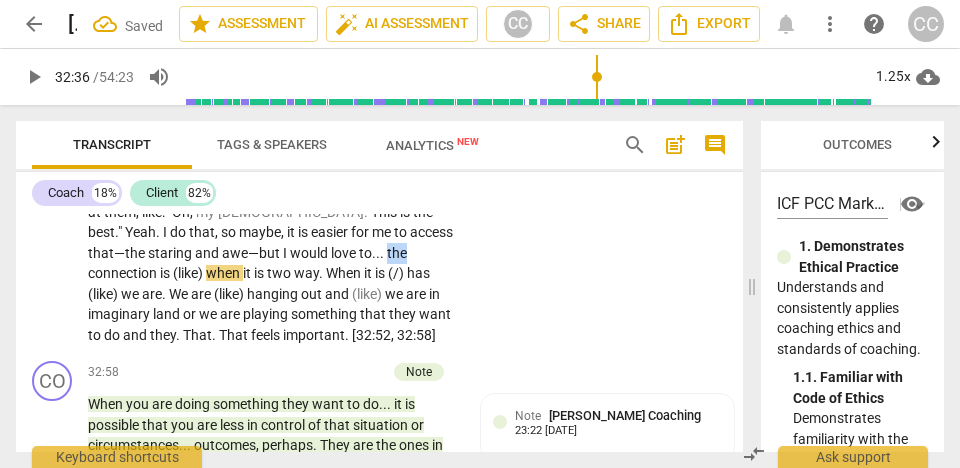 click on "the" at bounding box center [397, 253] 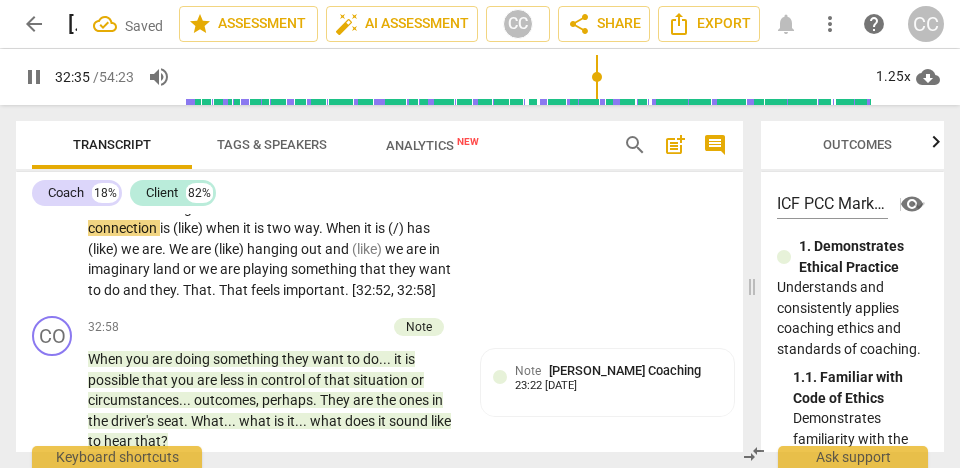 scroll, scrollTop: 10214, scrollLeft: 0, axis: vertical 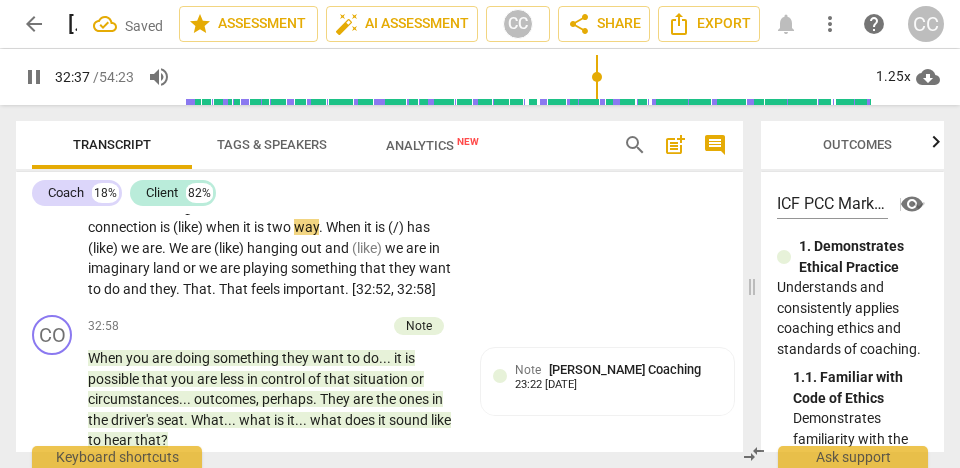 type on "1958" 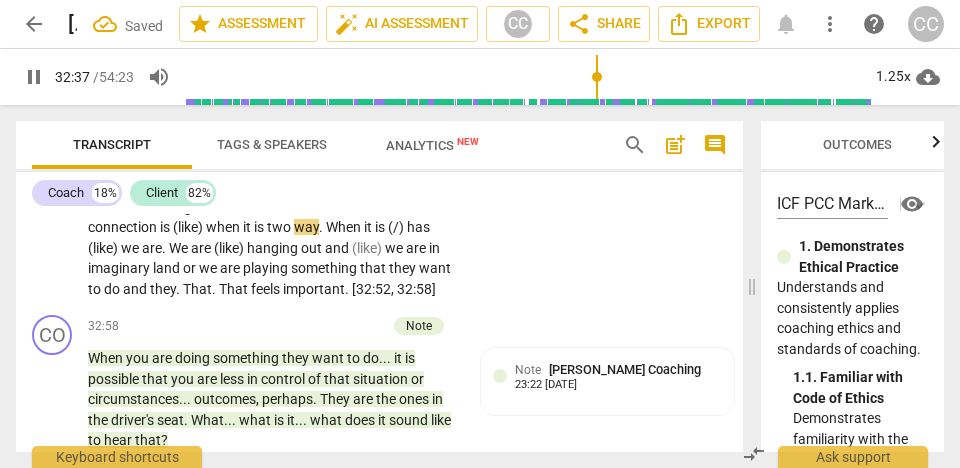click on "when" at bounding box center [224, 227] 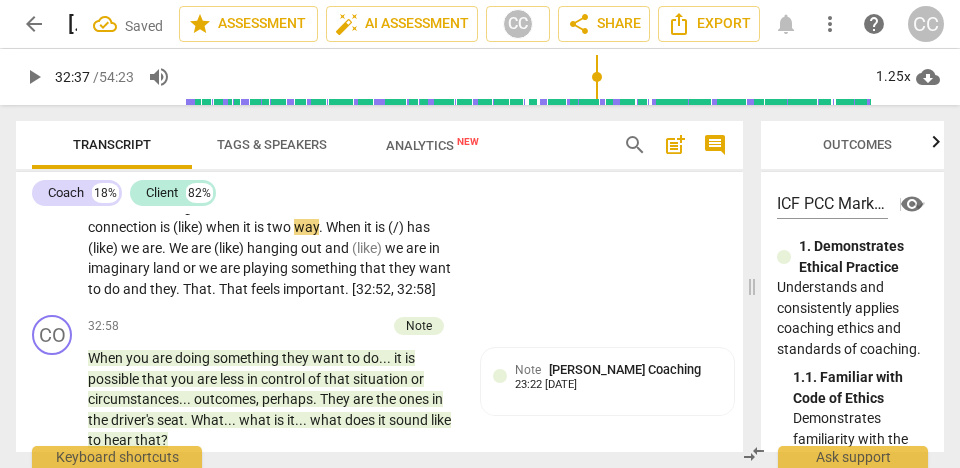 type 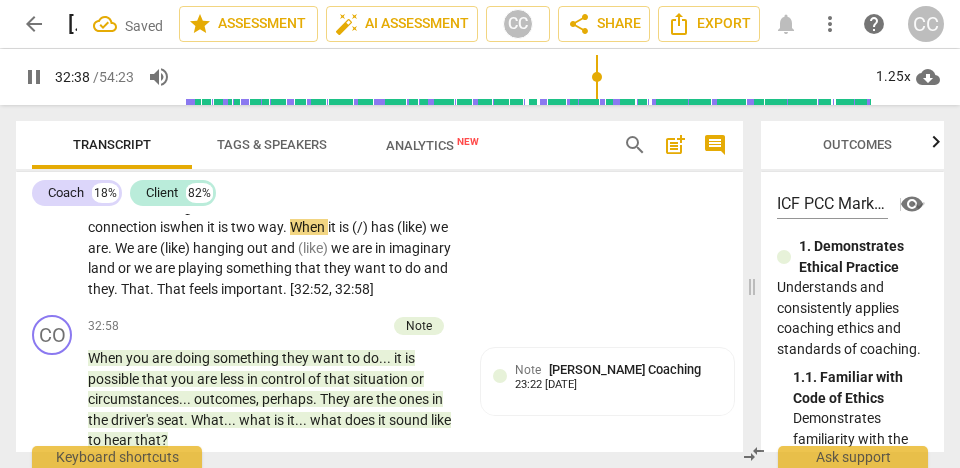 click on "two" at bounding box center (244, 227) 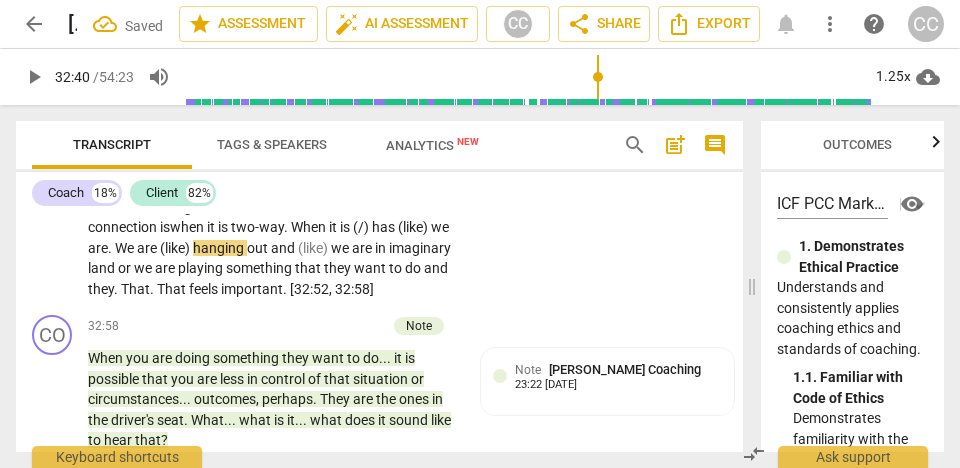 click on "two-" at bounding box center (245, 227) 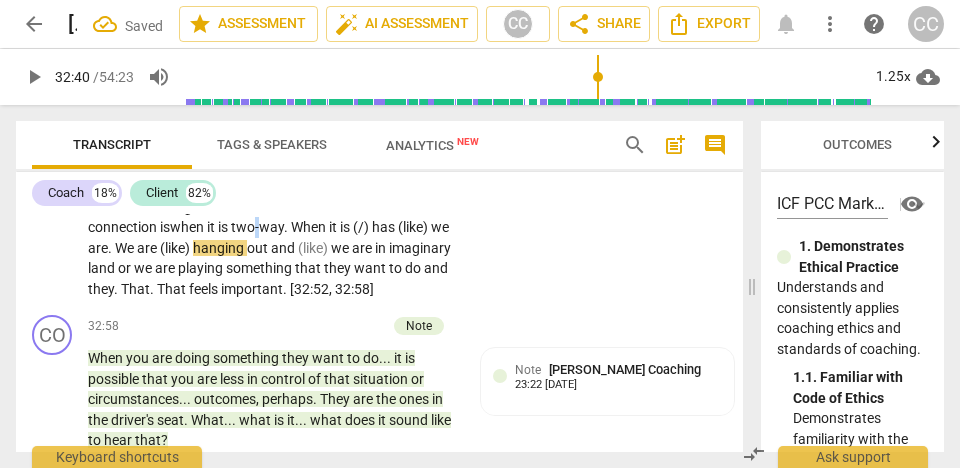 click on "two-" at bounding box center [245, 227] 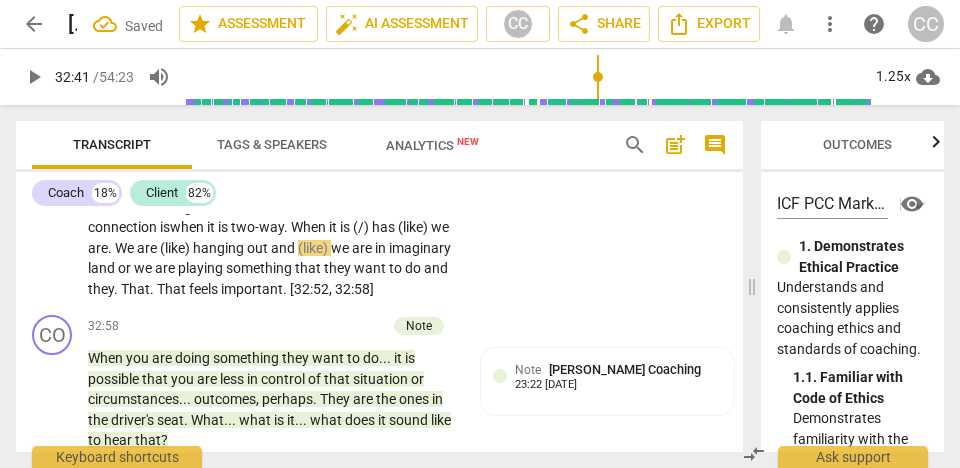 click on "when" at bounding box center [188, 227] 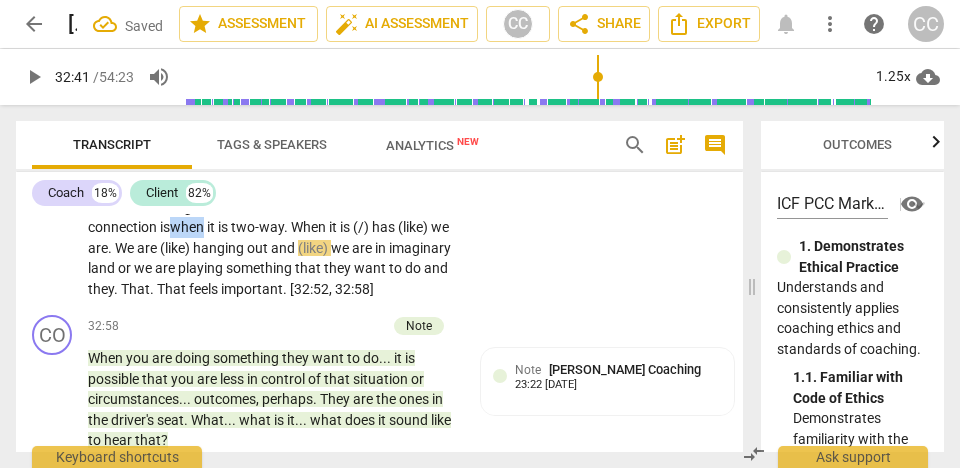 click on "when" at bounding box center (188, 227) 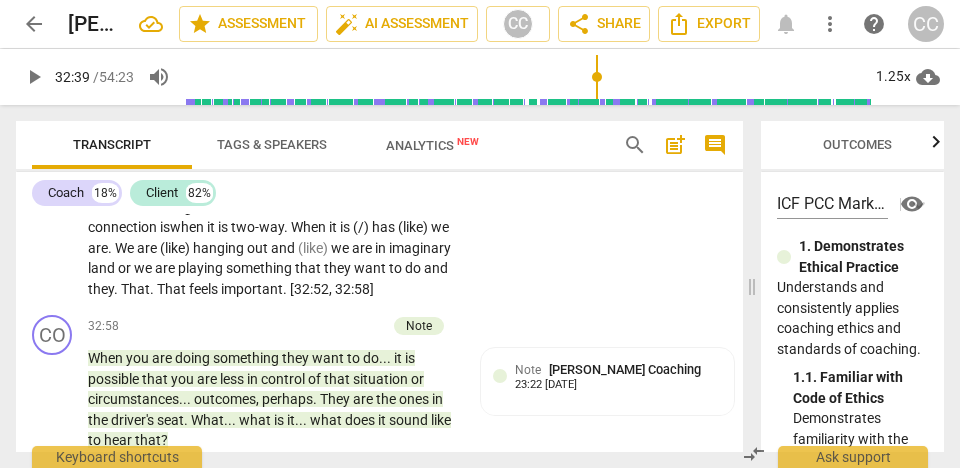 click on "when" at bounding box center [188, 227] 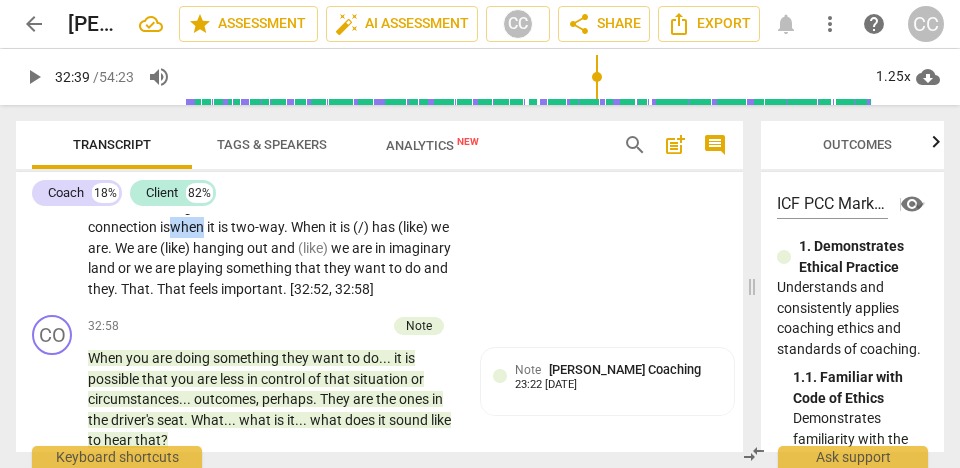 click on "when" at bounding box center (188, 227) 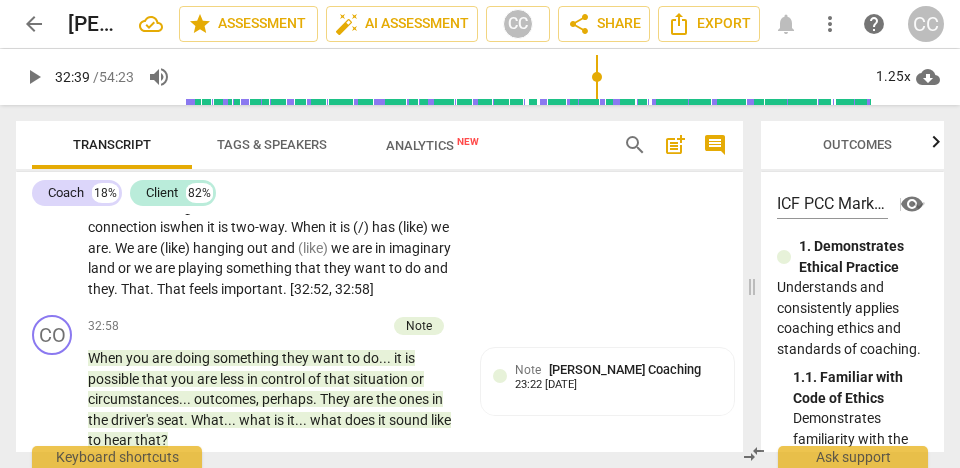 type on "1959" 